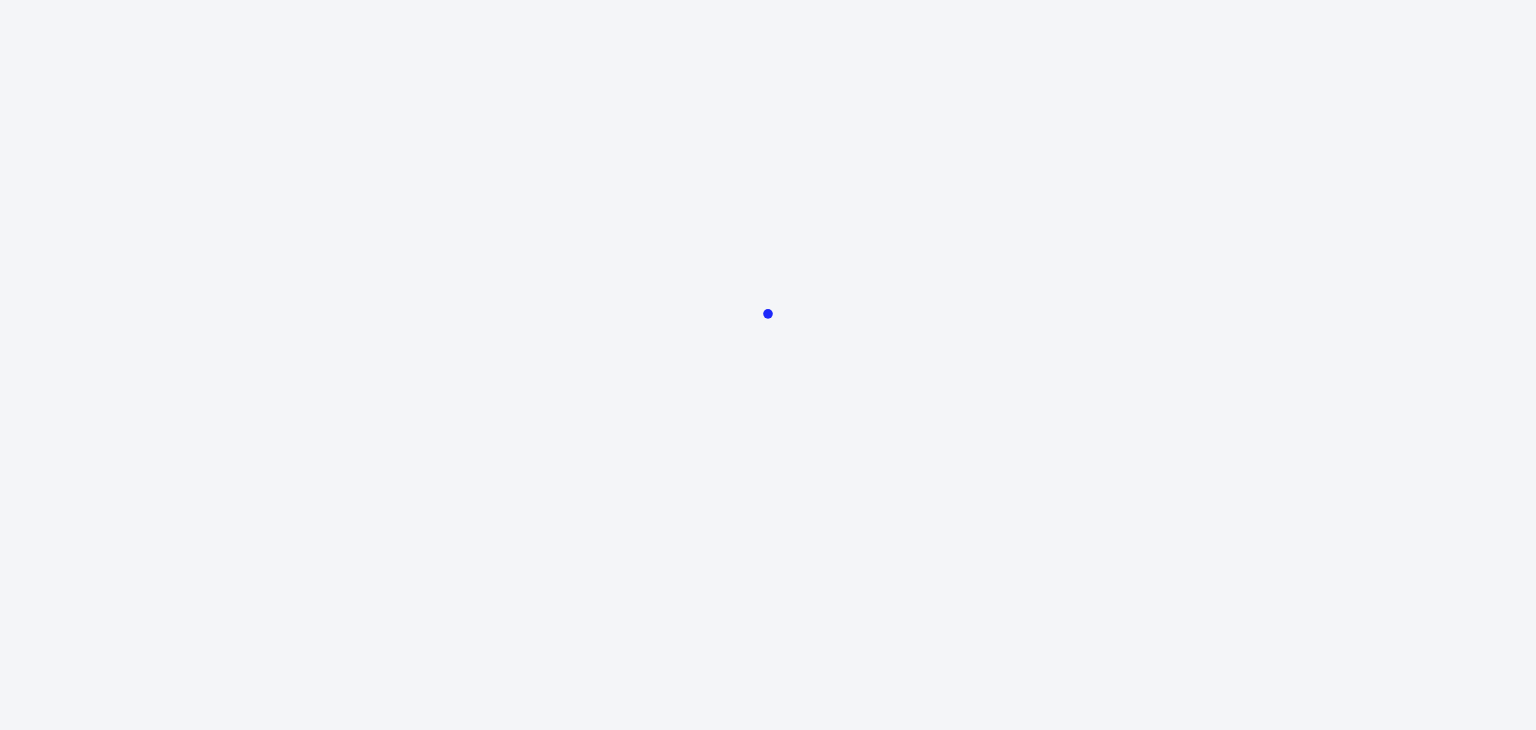 scroll, scrollTop: 0, scrollLeft: 0, axis: both 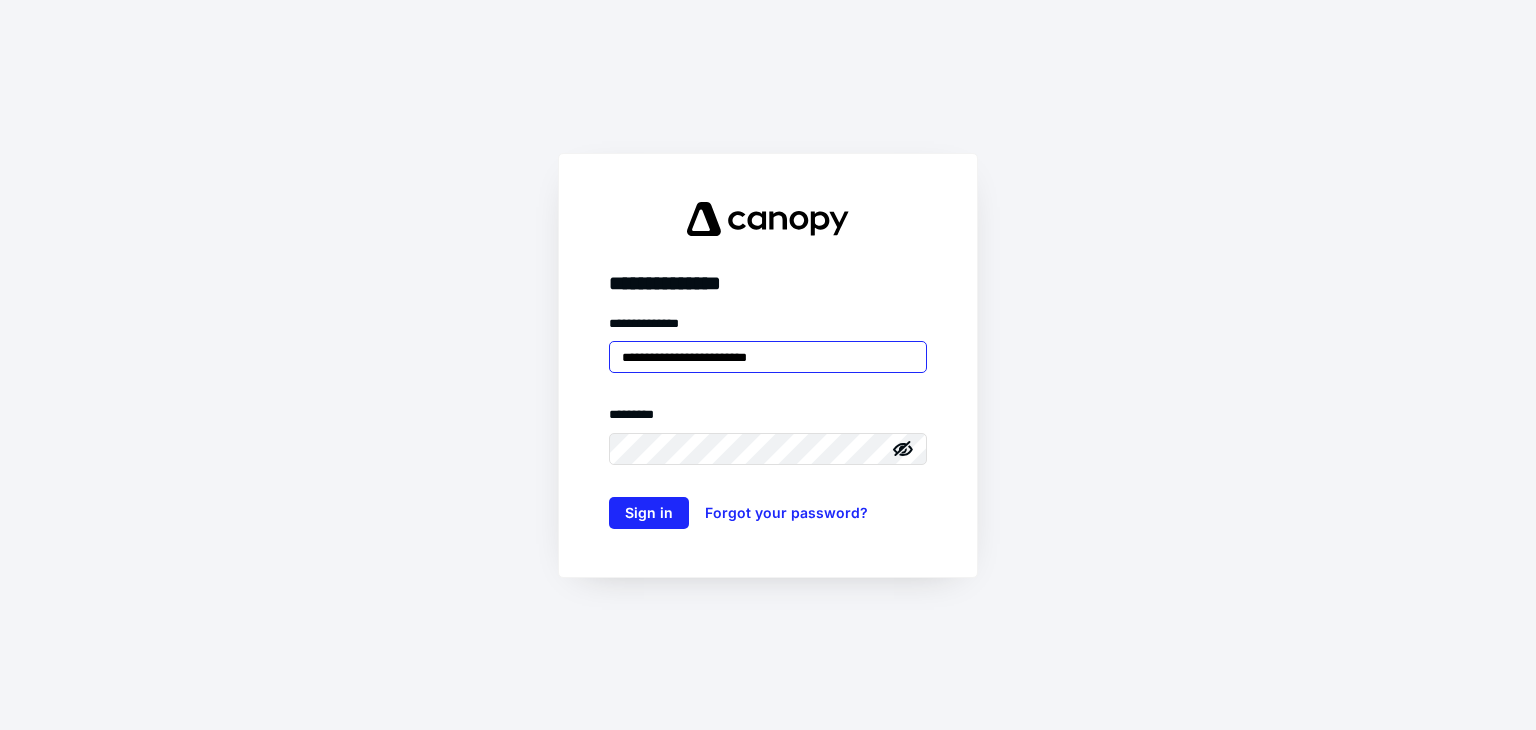 click on "**********" at bounding box center [768, 357] 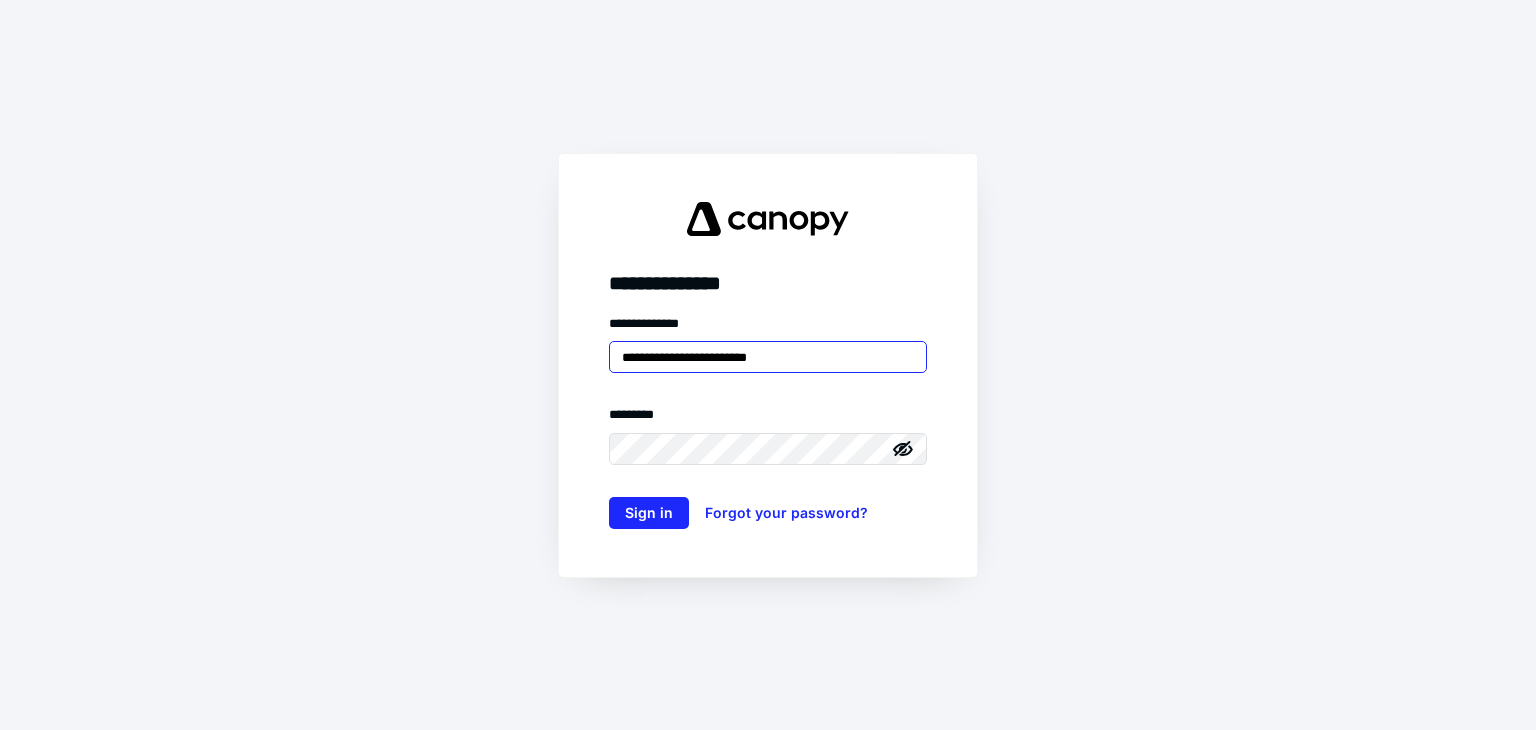 click on "**********" at bounding box center (768, 357) 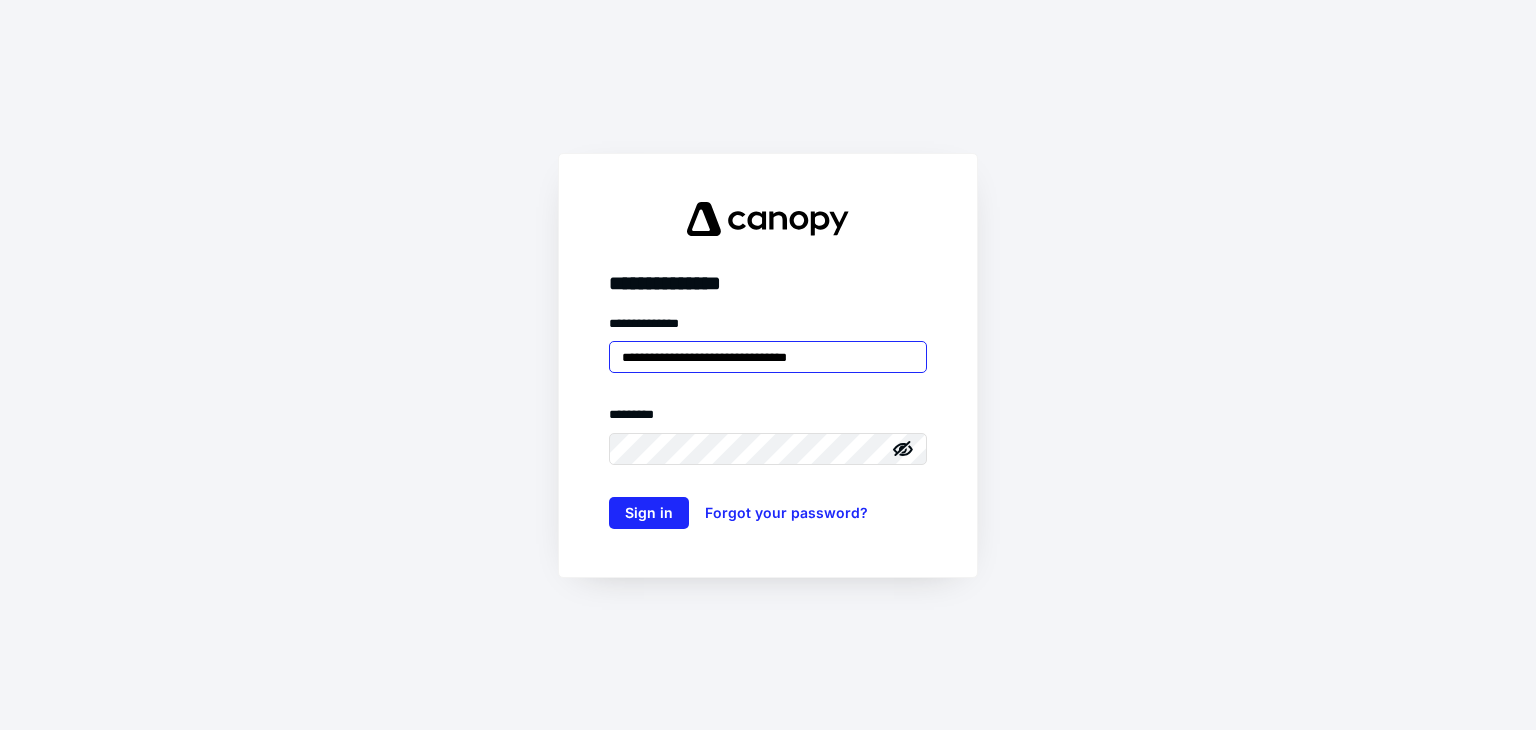 type on "**********" 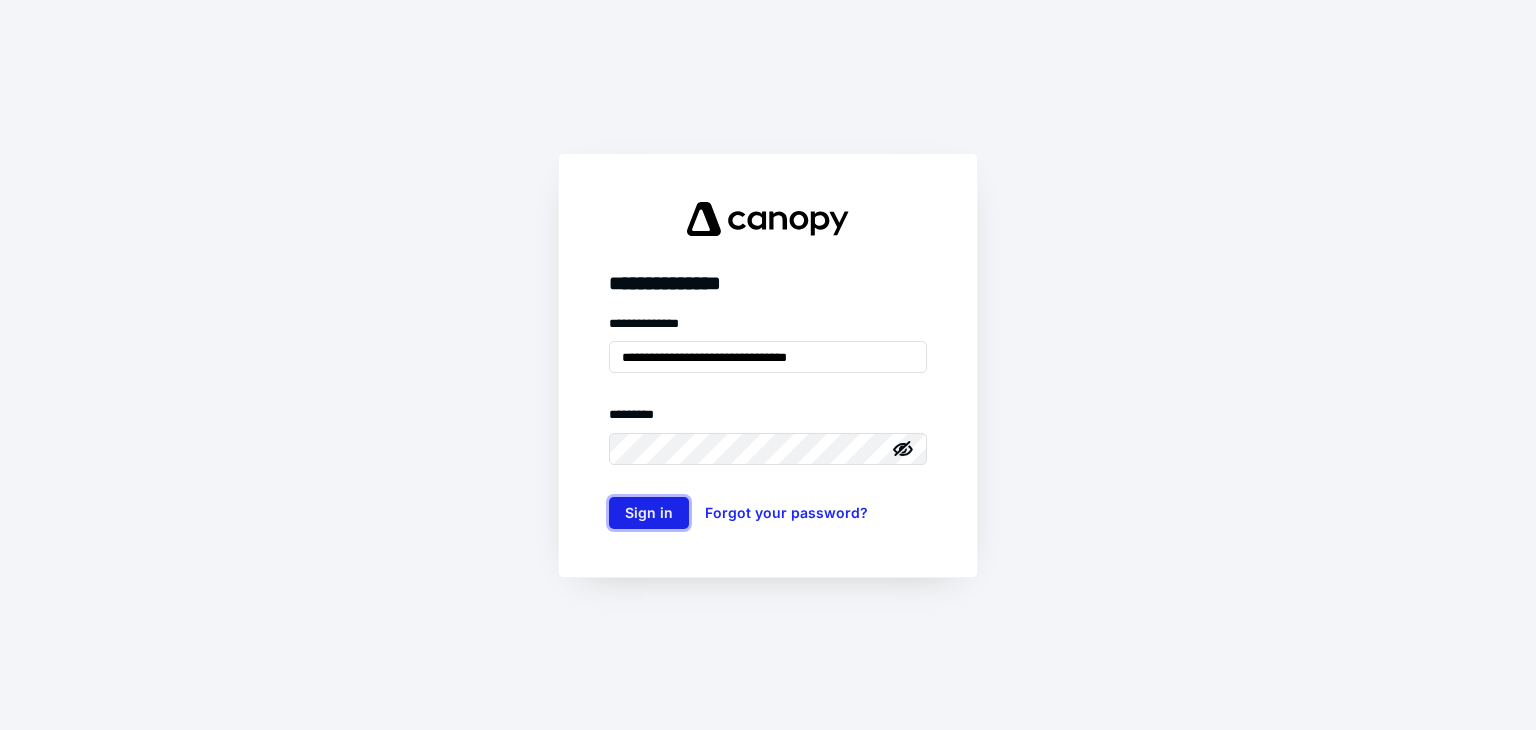 click on "Sign in" at bounding box center (649, 513) 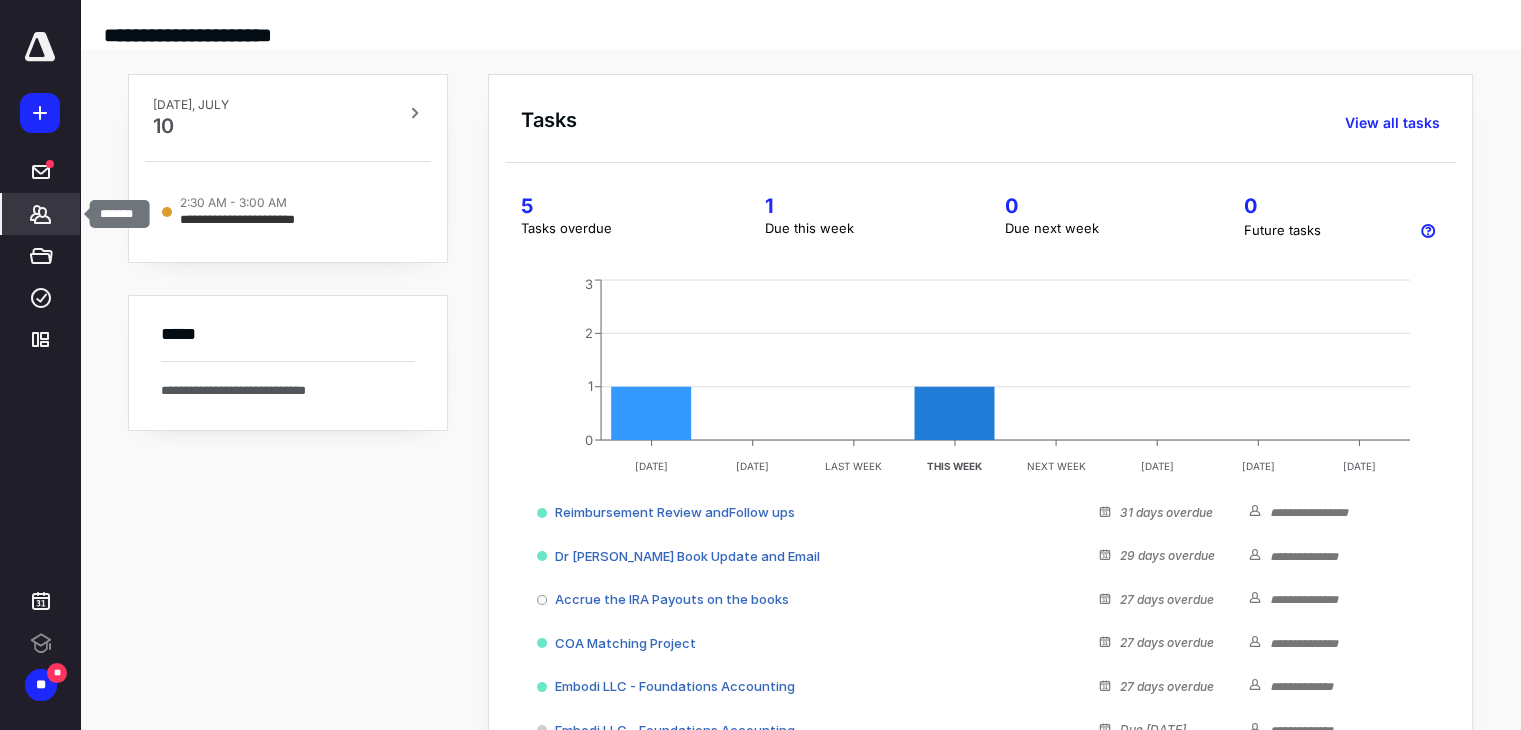 click 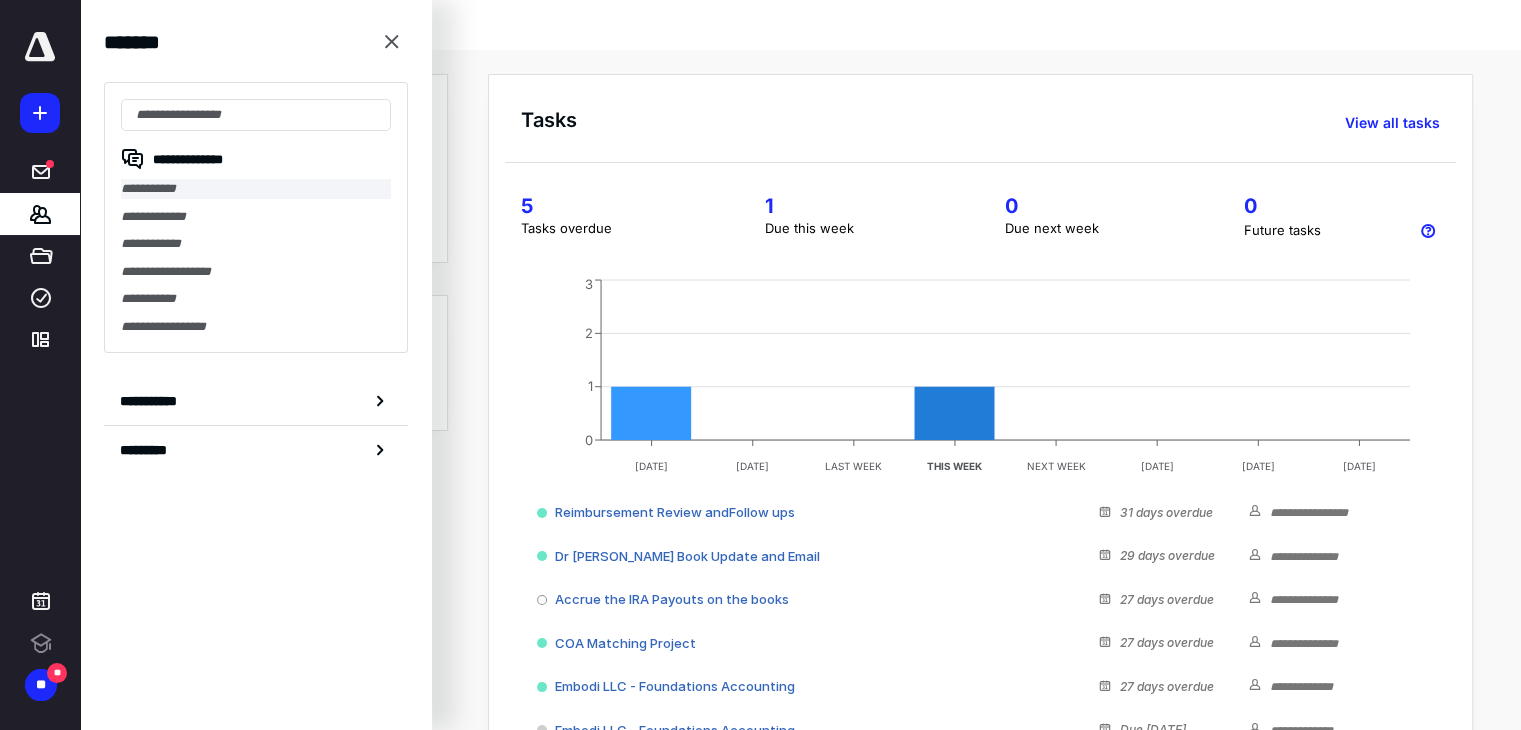 click on "**********" at bounding box center [256, 189] 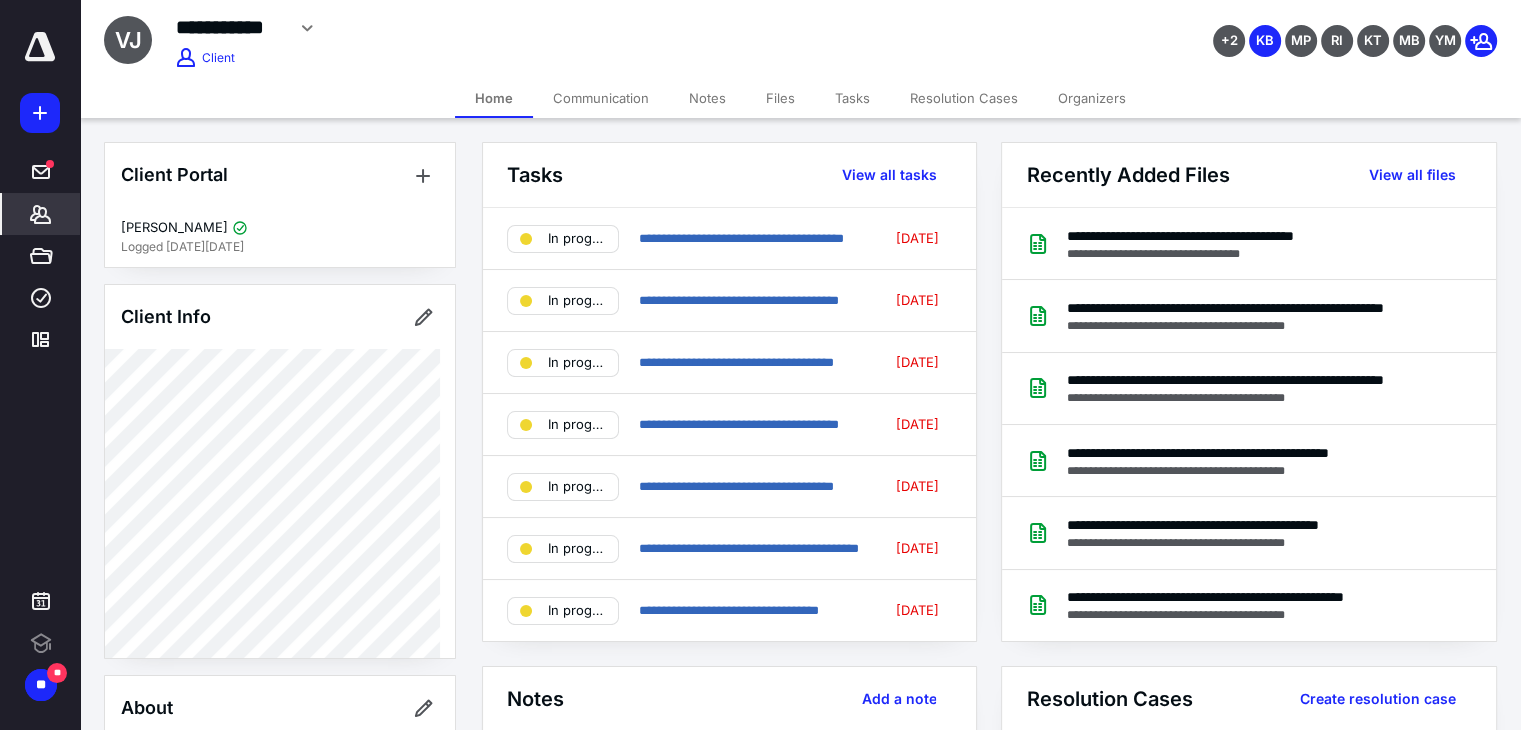 click on "Files" at bounding box center [780, 98] 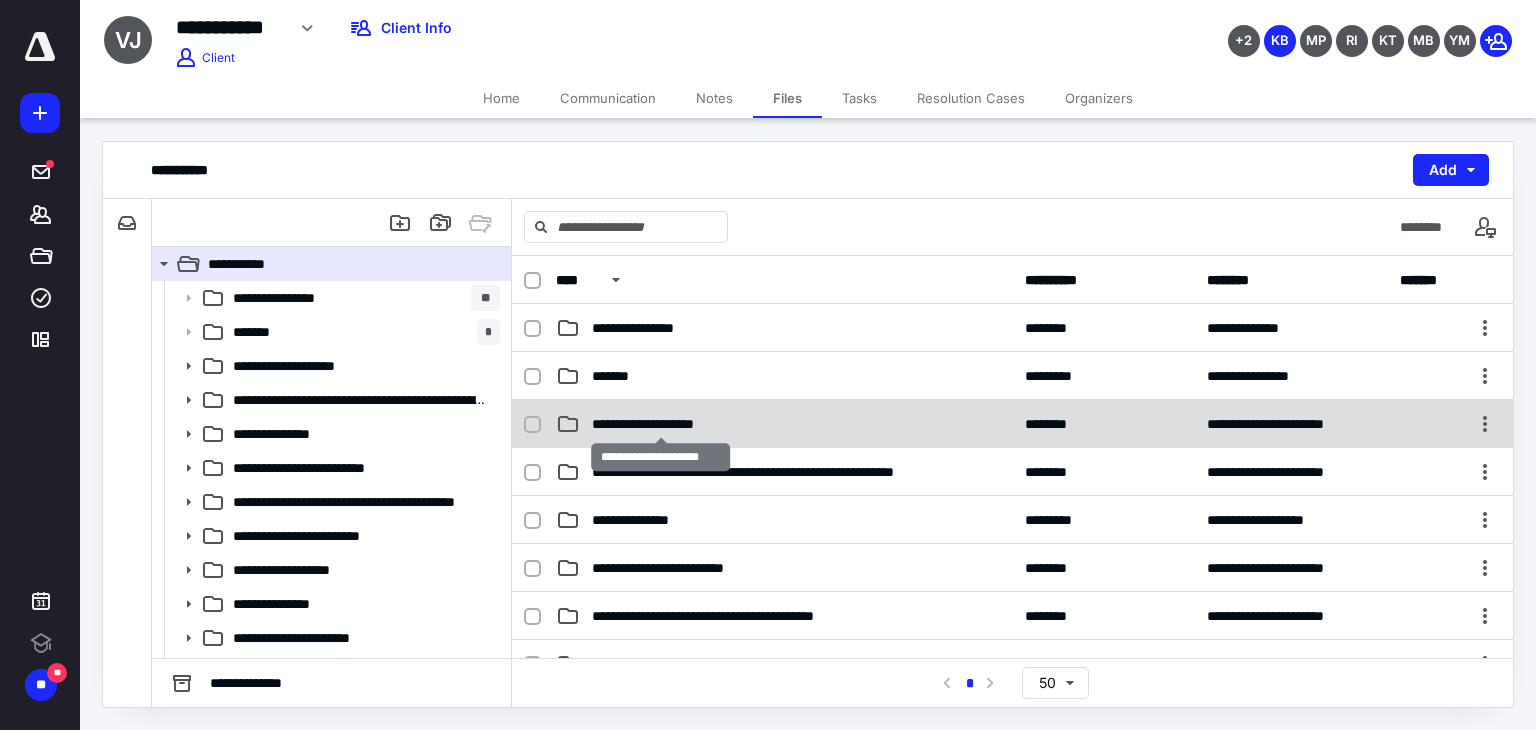click on "**********" at bounding box center (661, 424) 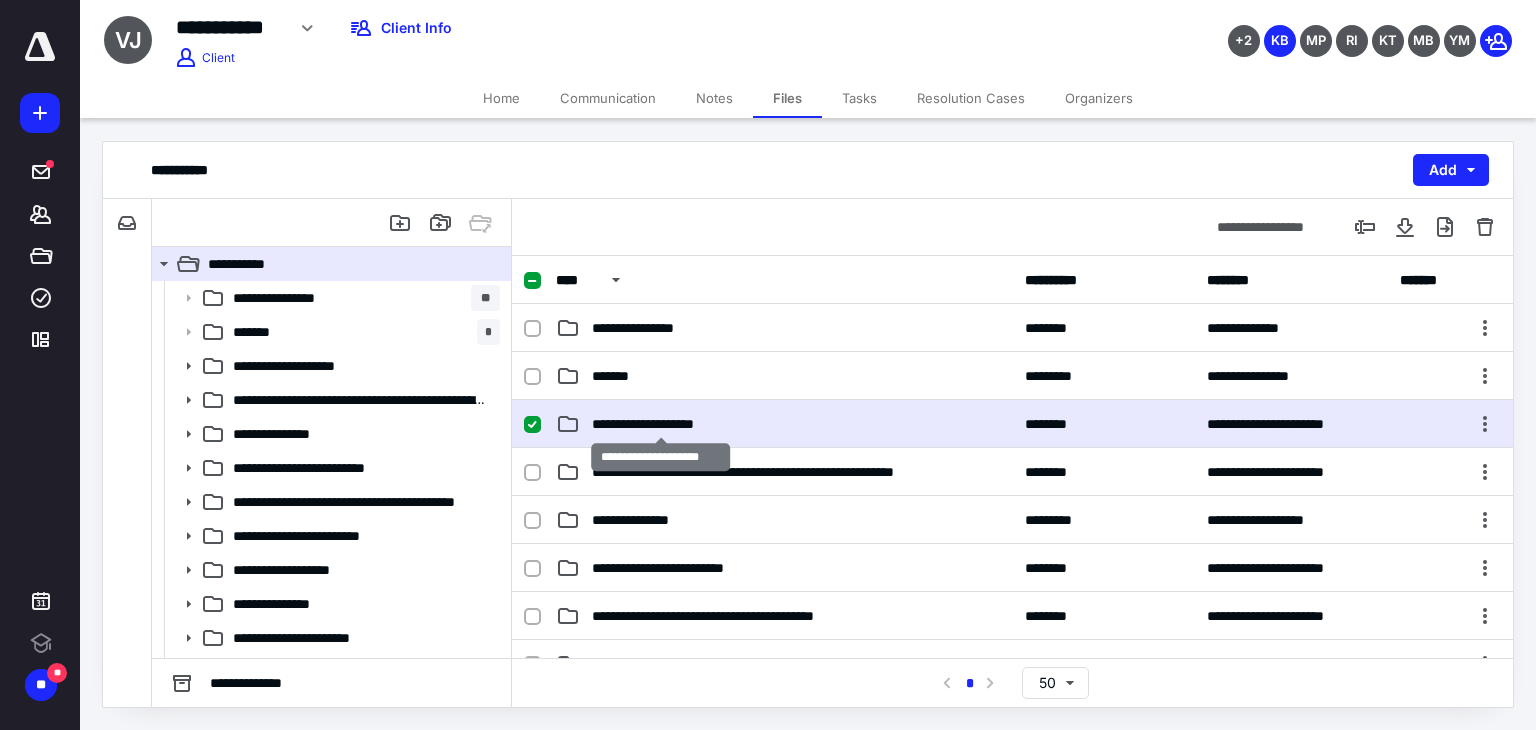 click on "**********" at bounding box center [661, 424] 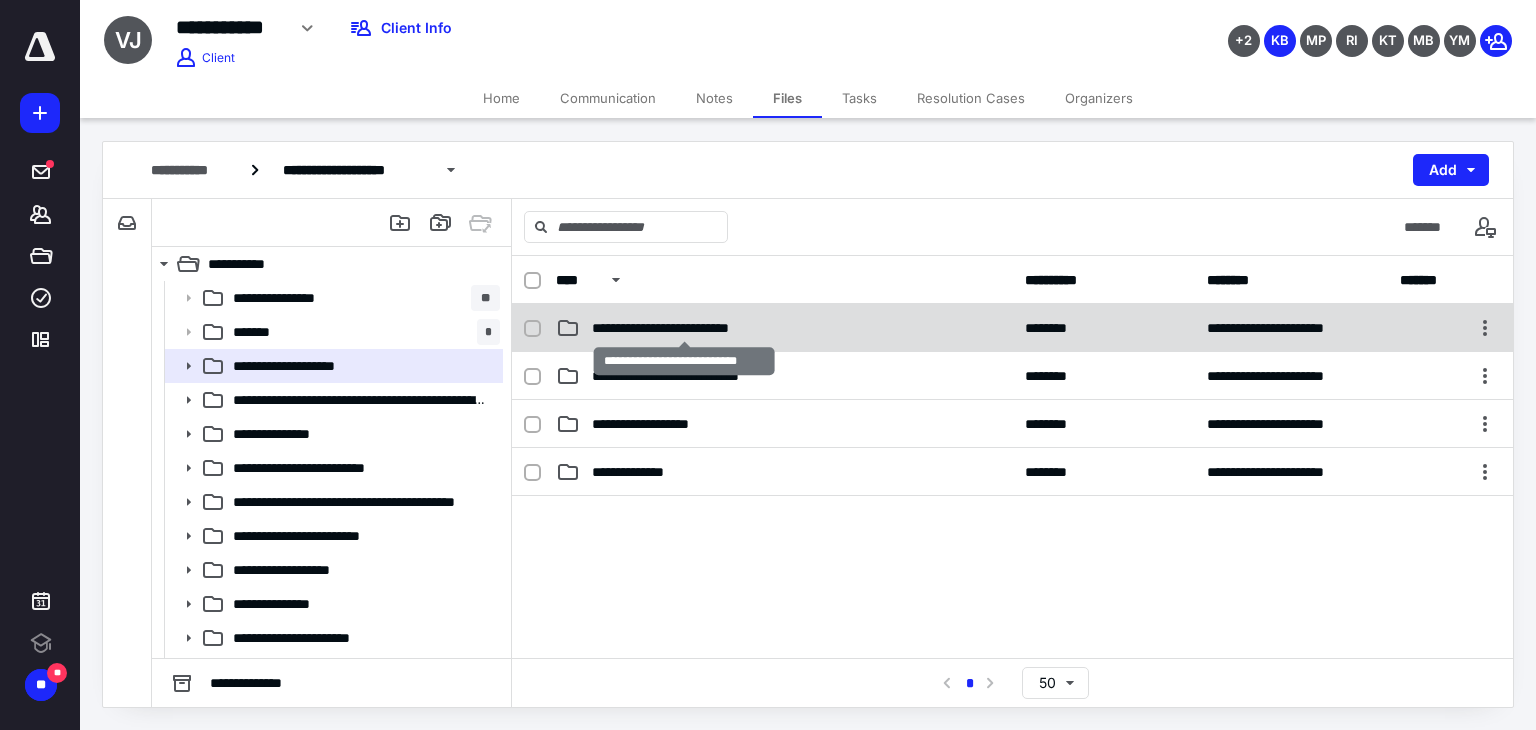 click on "**********" at bounding box center [684, 328] 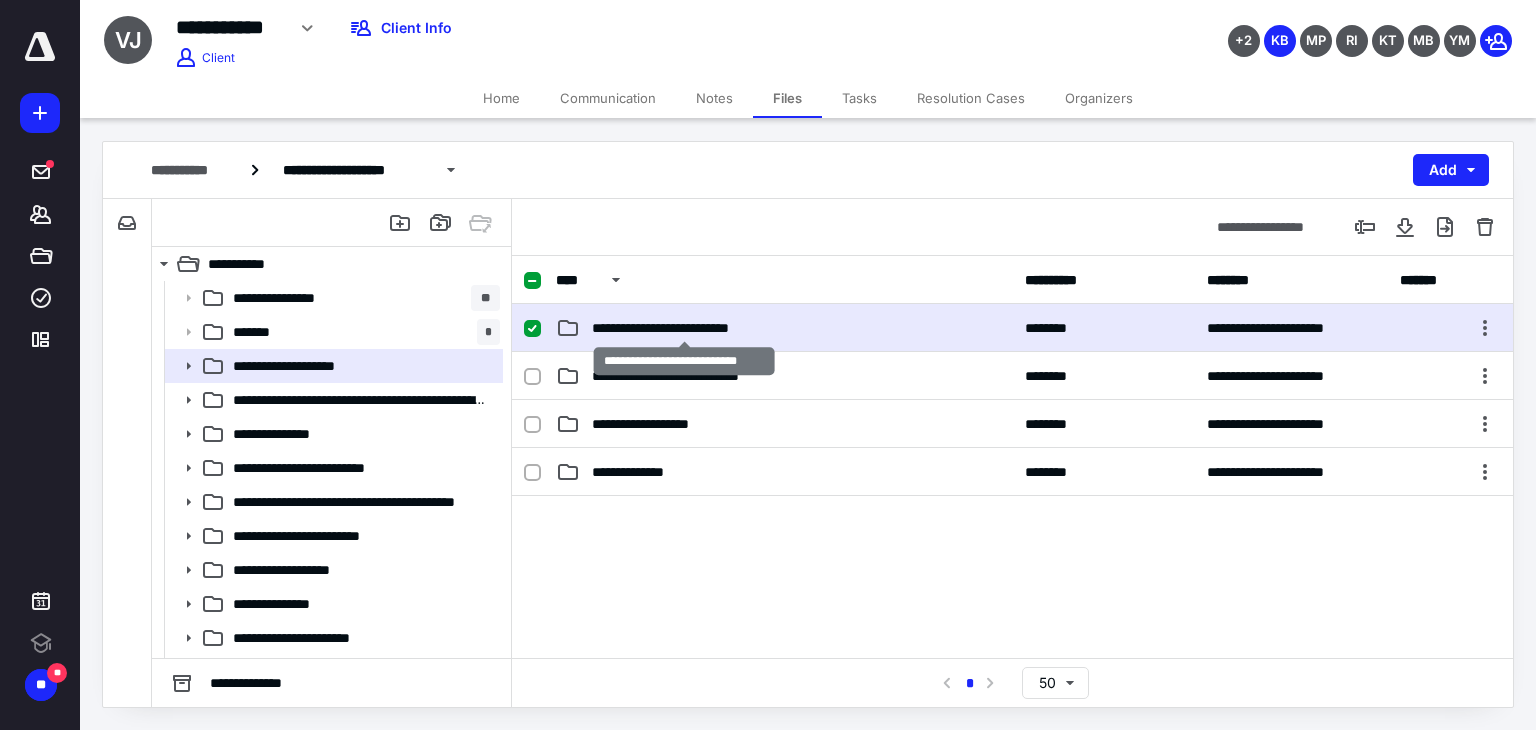 click on "**********" at bounding box center (684, 328) 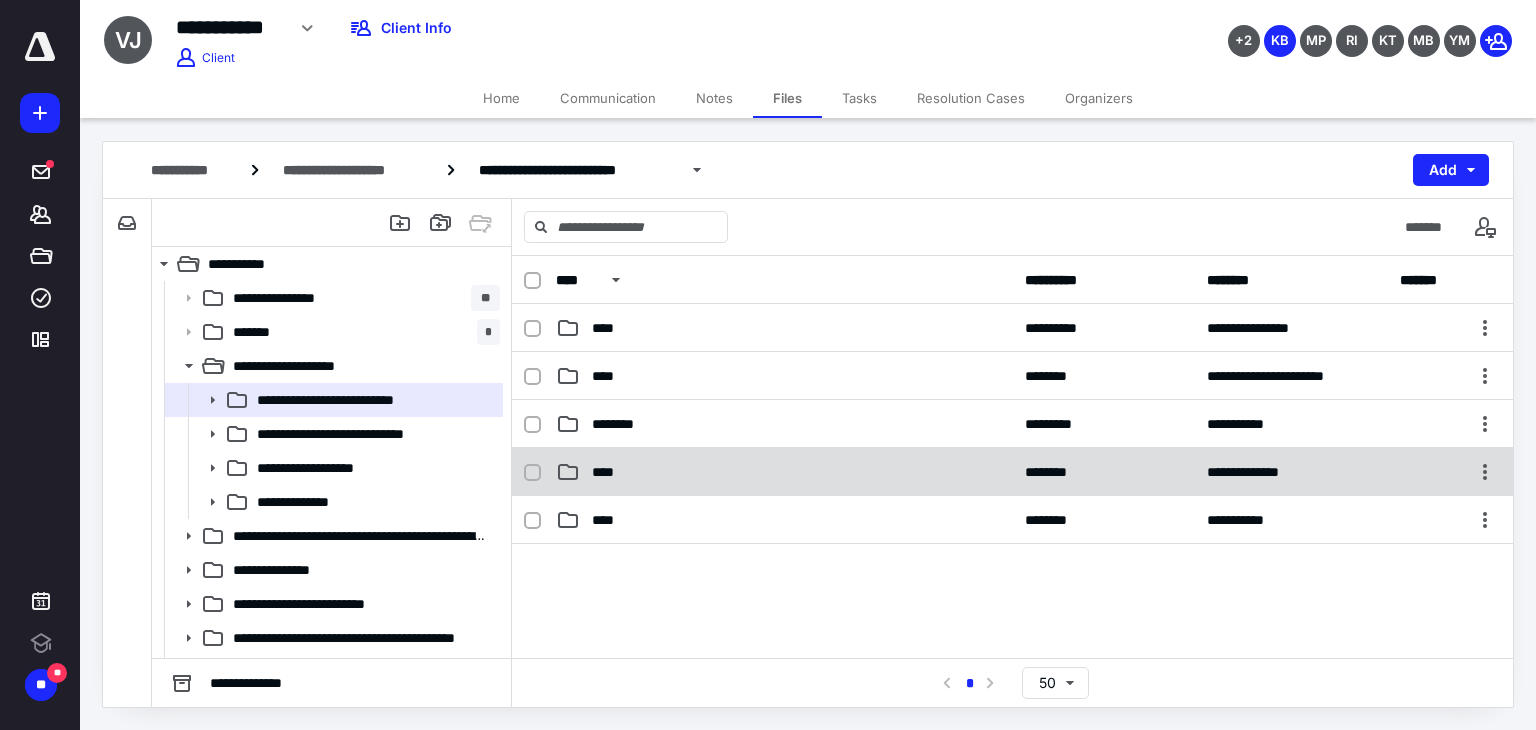 click on "****" at bounding box center [609, 472] 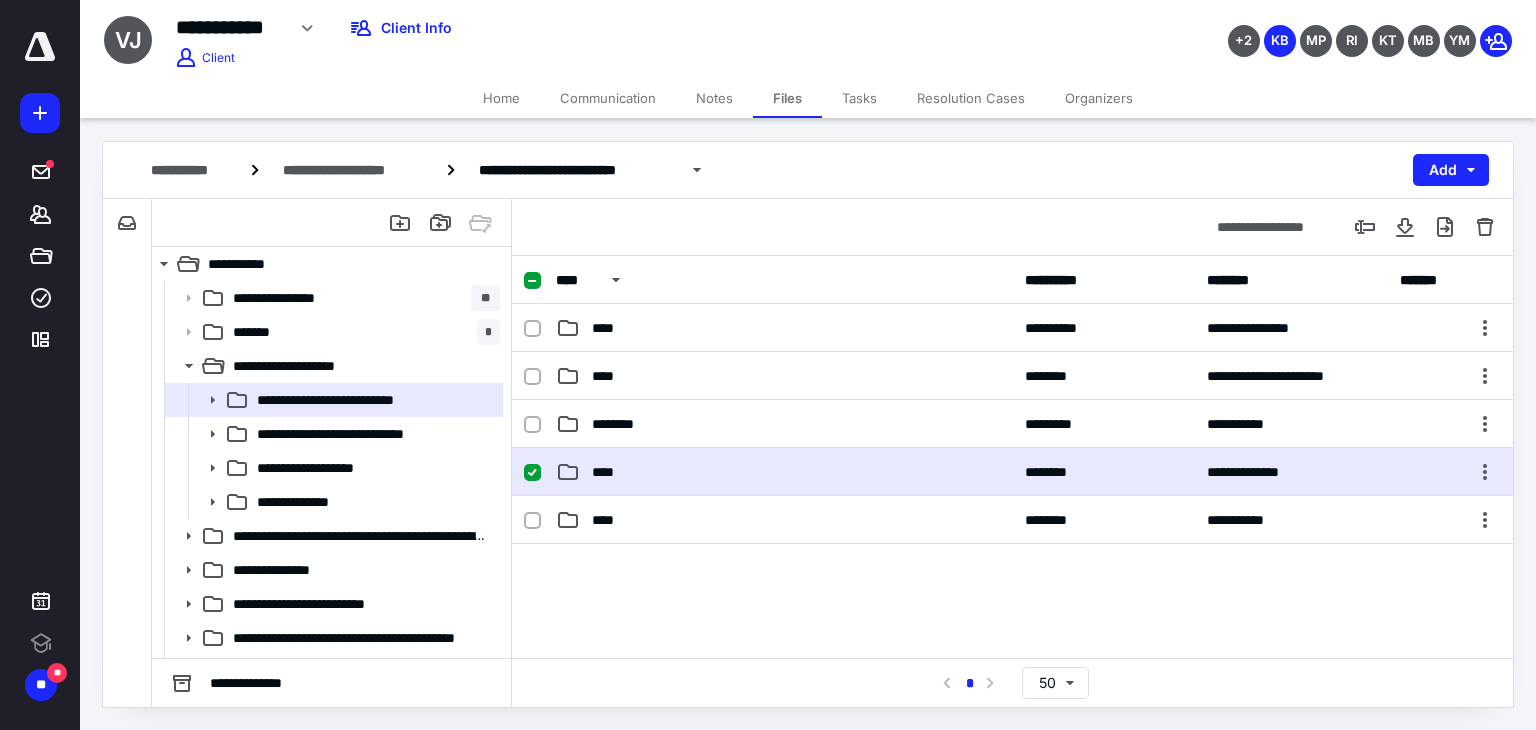 click on "****" at bounding box center (609, 472) 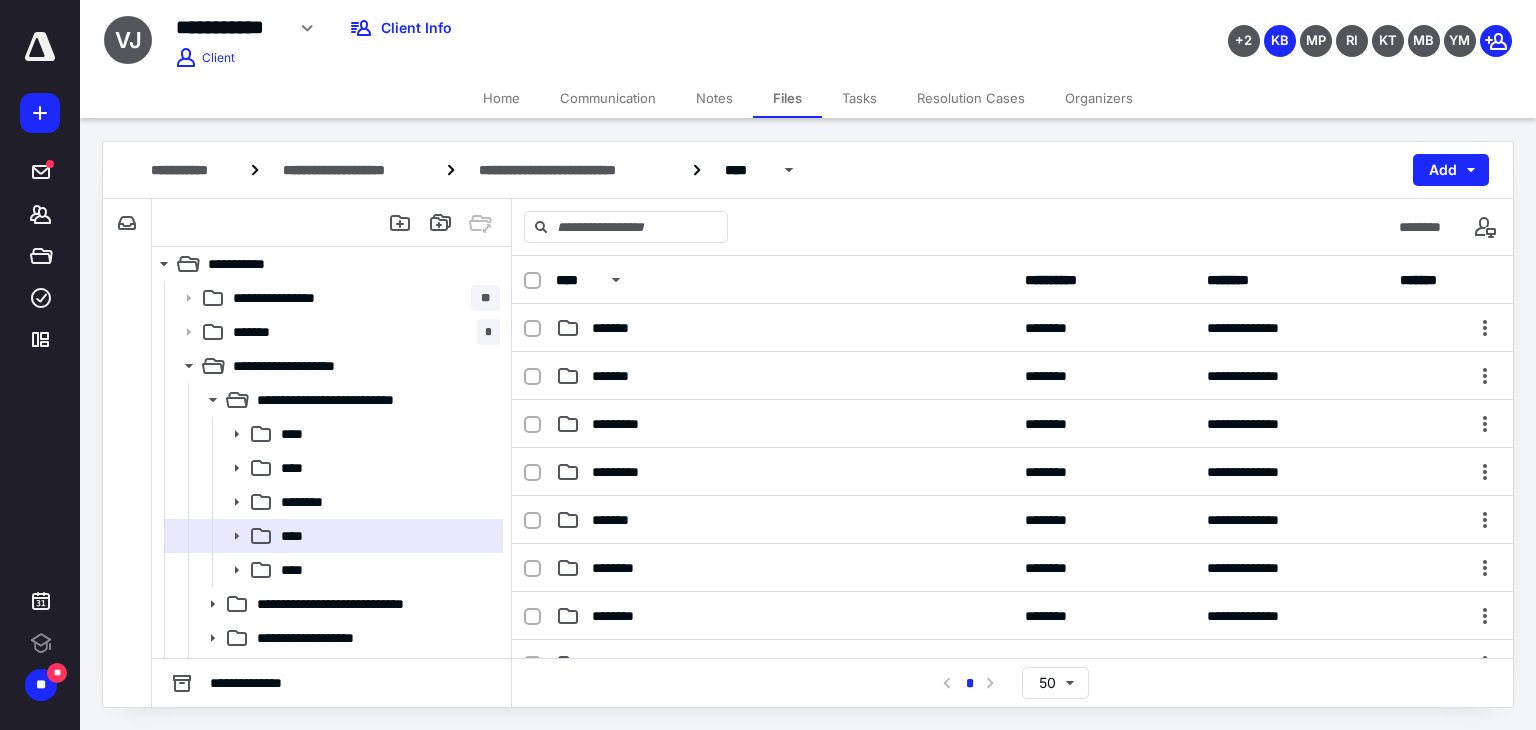 scroll, scrollTop: 500, scrollLeft: 0, axis: vertical 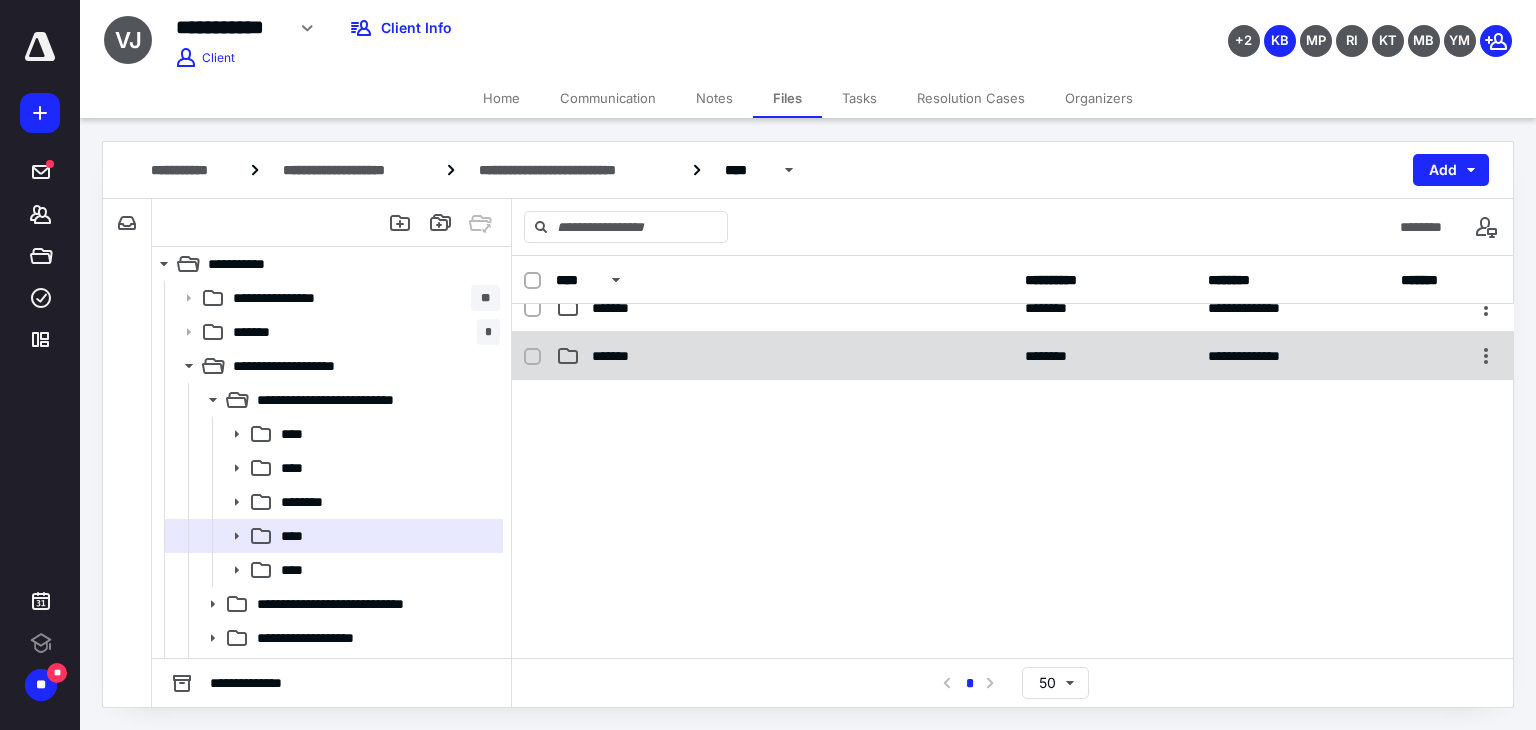 click on "*******" at bounding box center (784, 356) 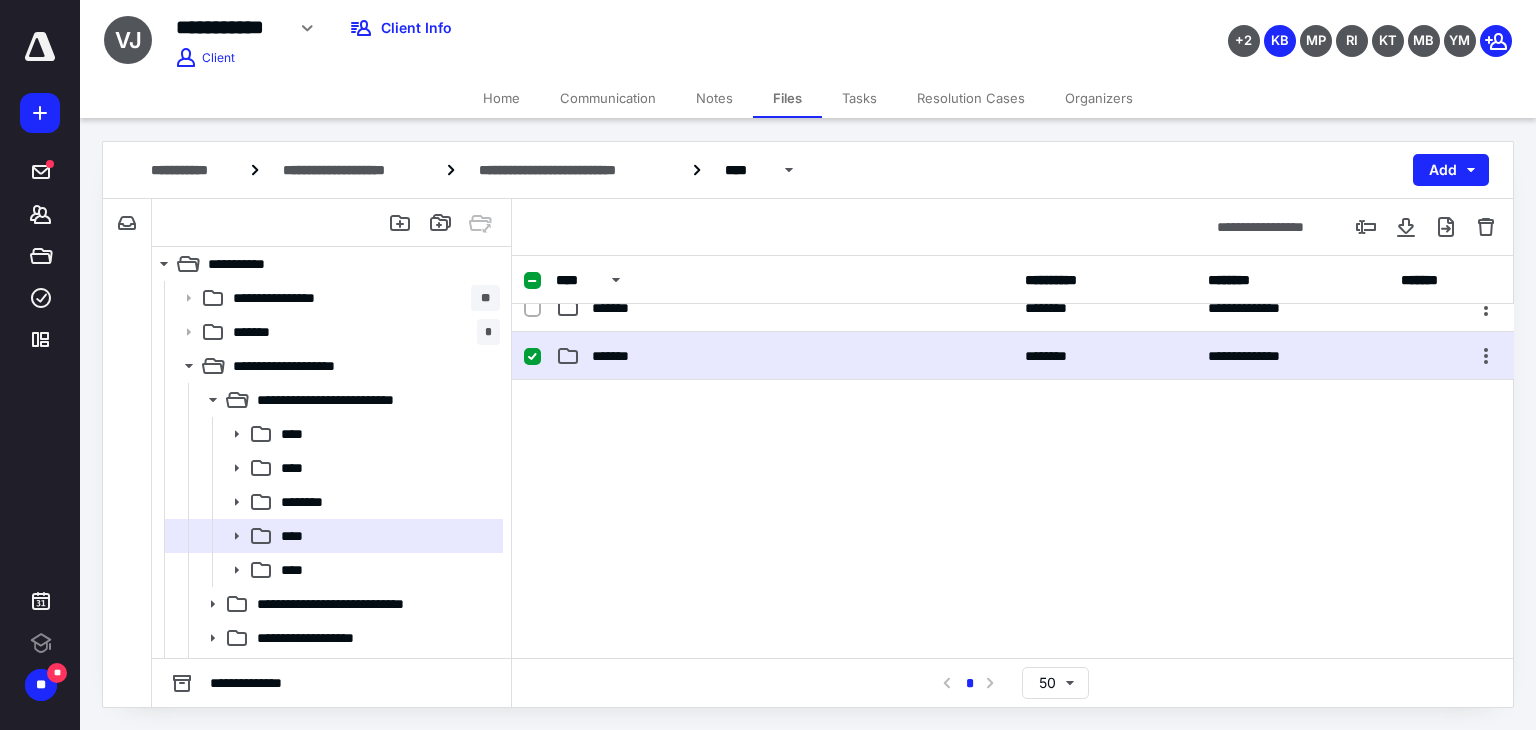click on "*******" at bounding box center [784, 356] 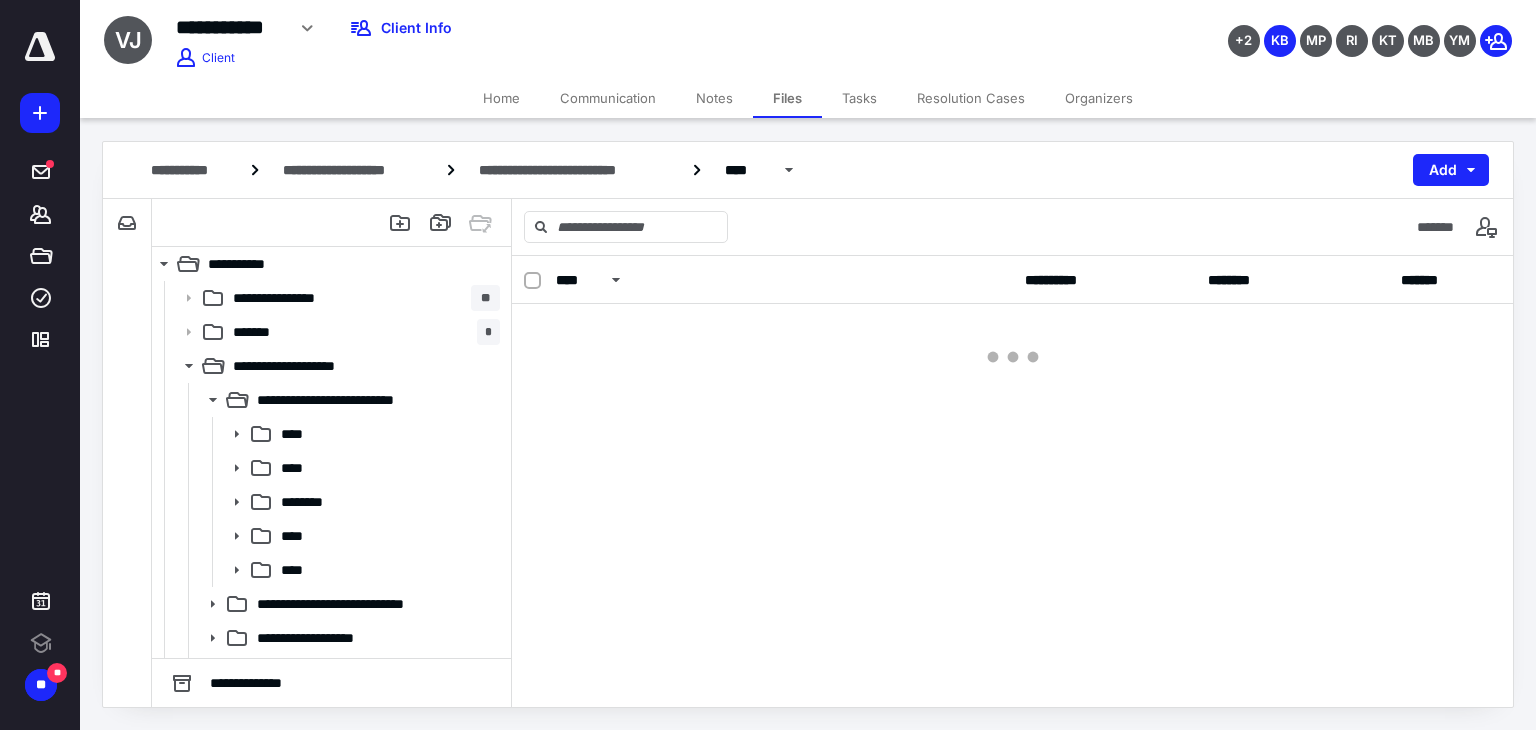 scroll, scrollTop: 0, scrollLeft: 0, axis: both 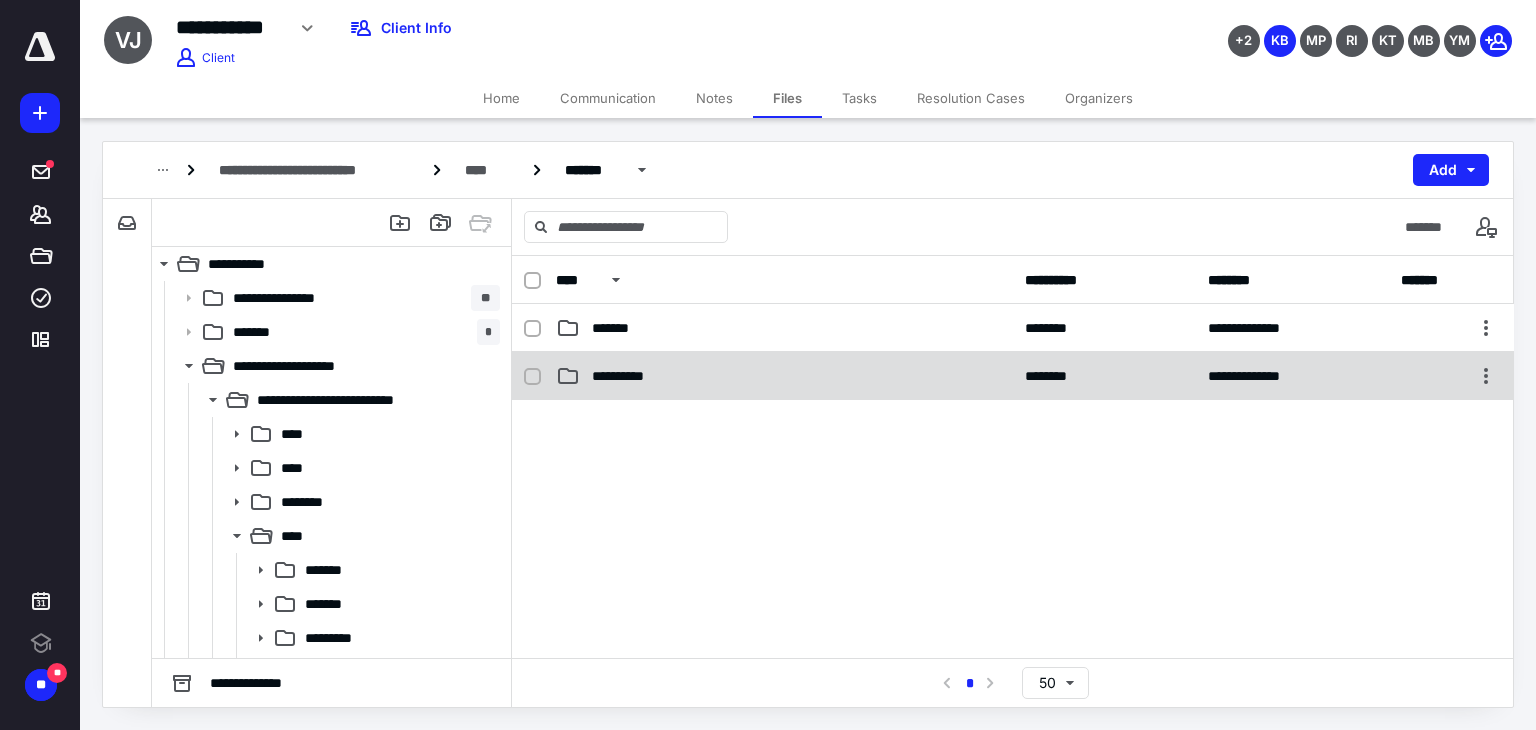 click on "**********" at bounding box center (784, 376) 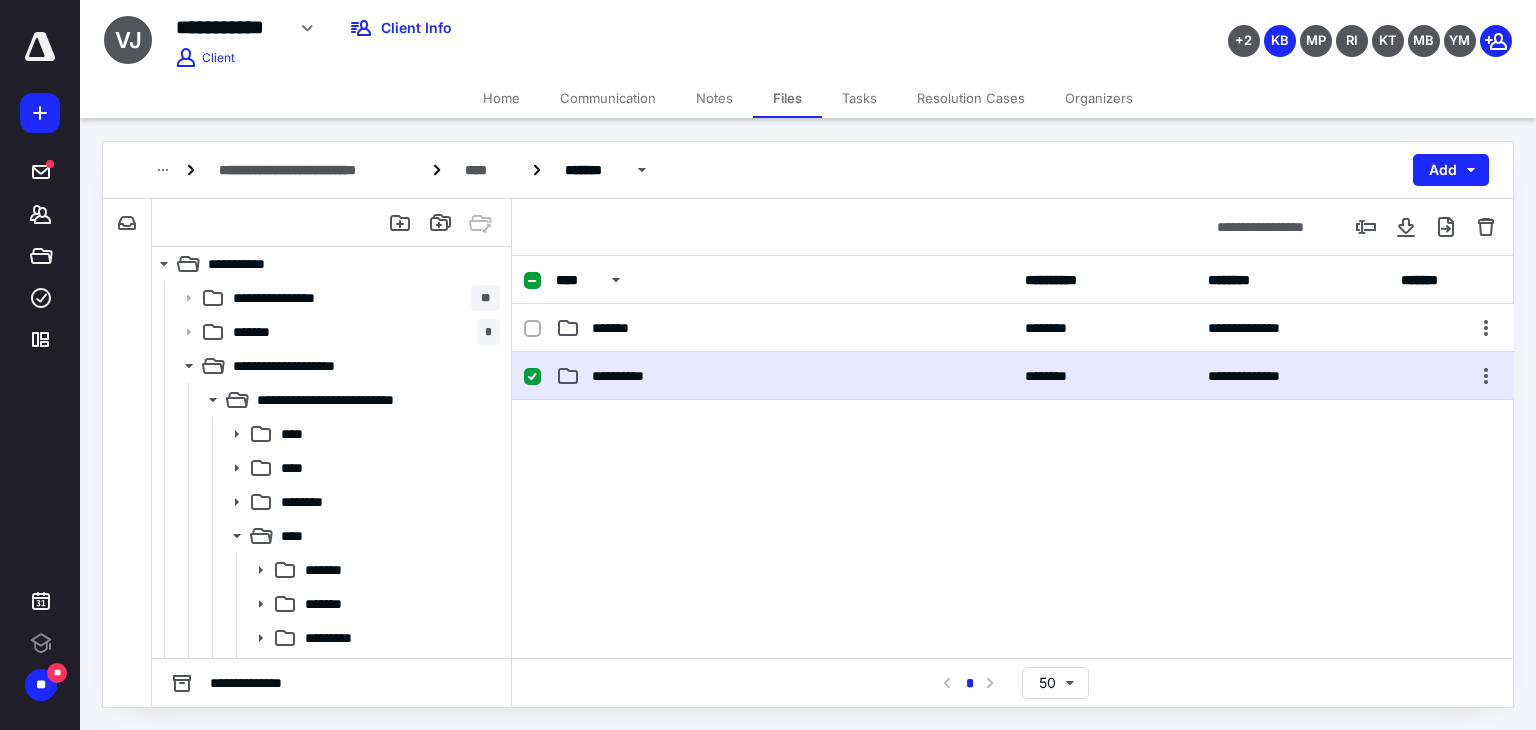 click on "**********" at bounding box center (784, 376) 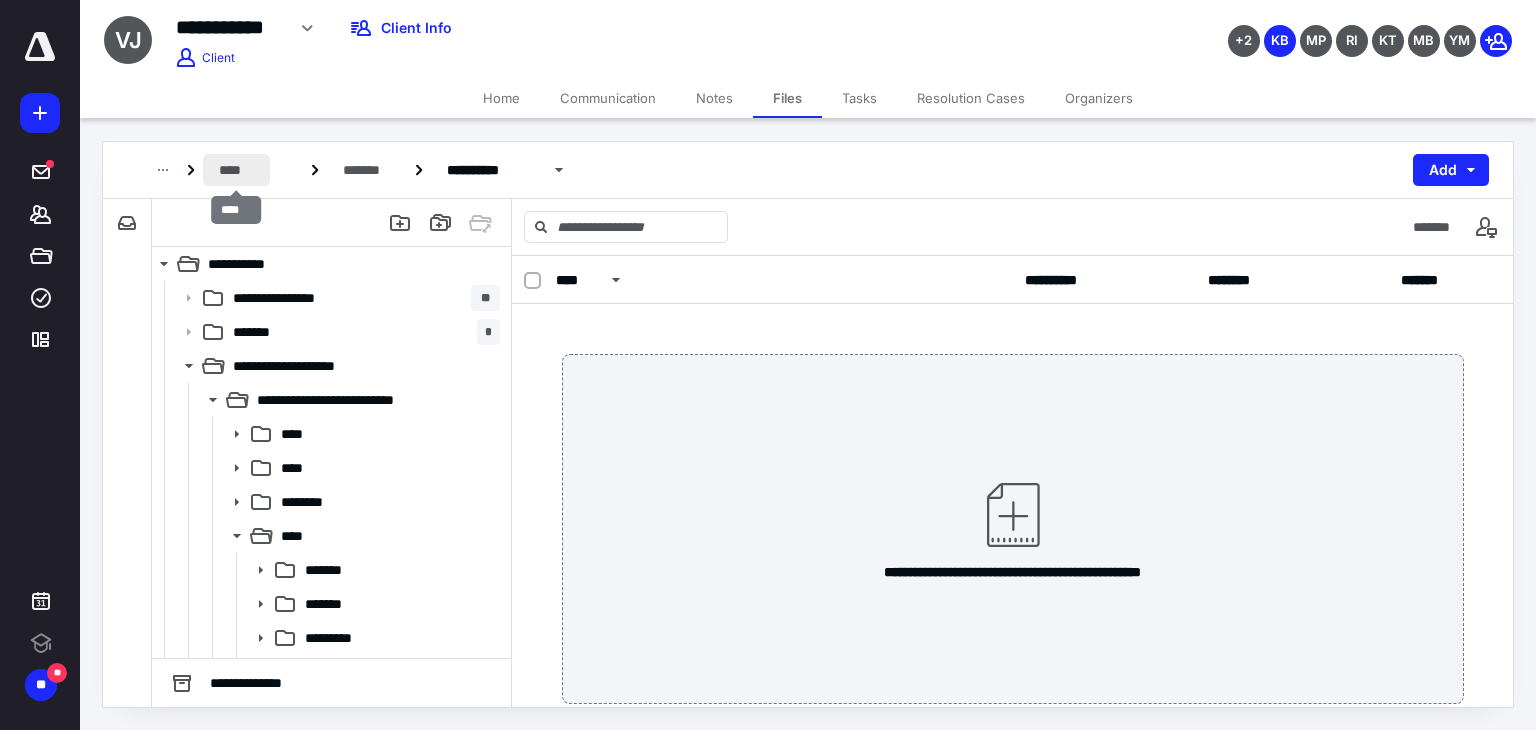 click on "****" at bounding box center (236, 170) 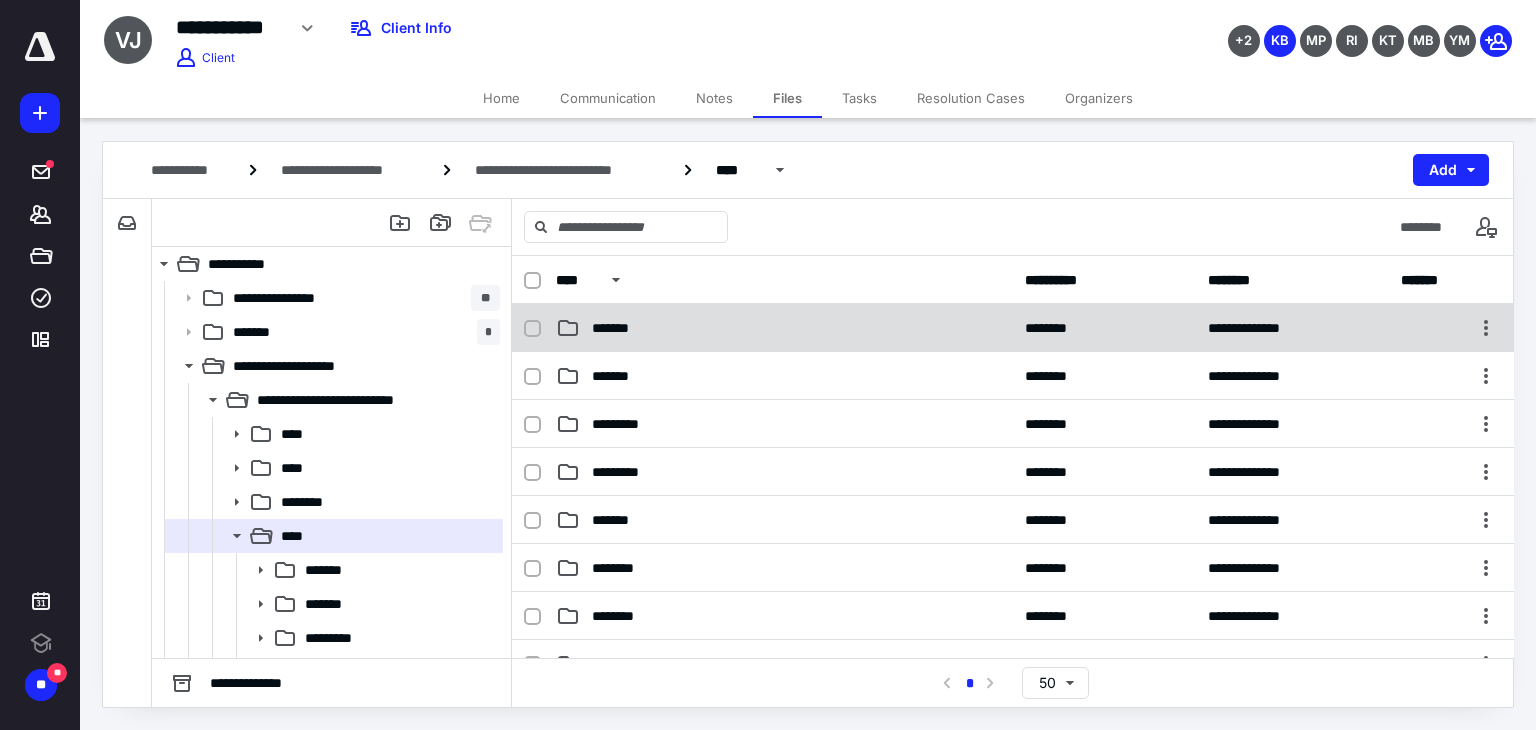 click on "*******" at bounding box center [784, 328] 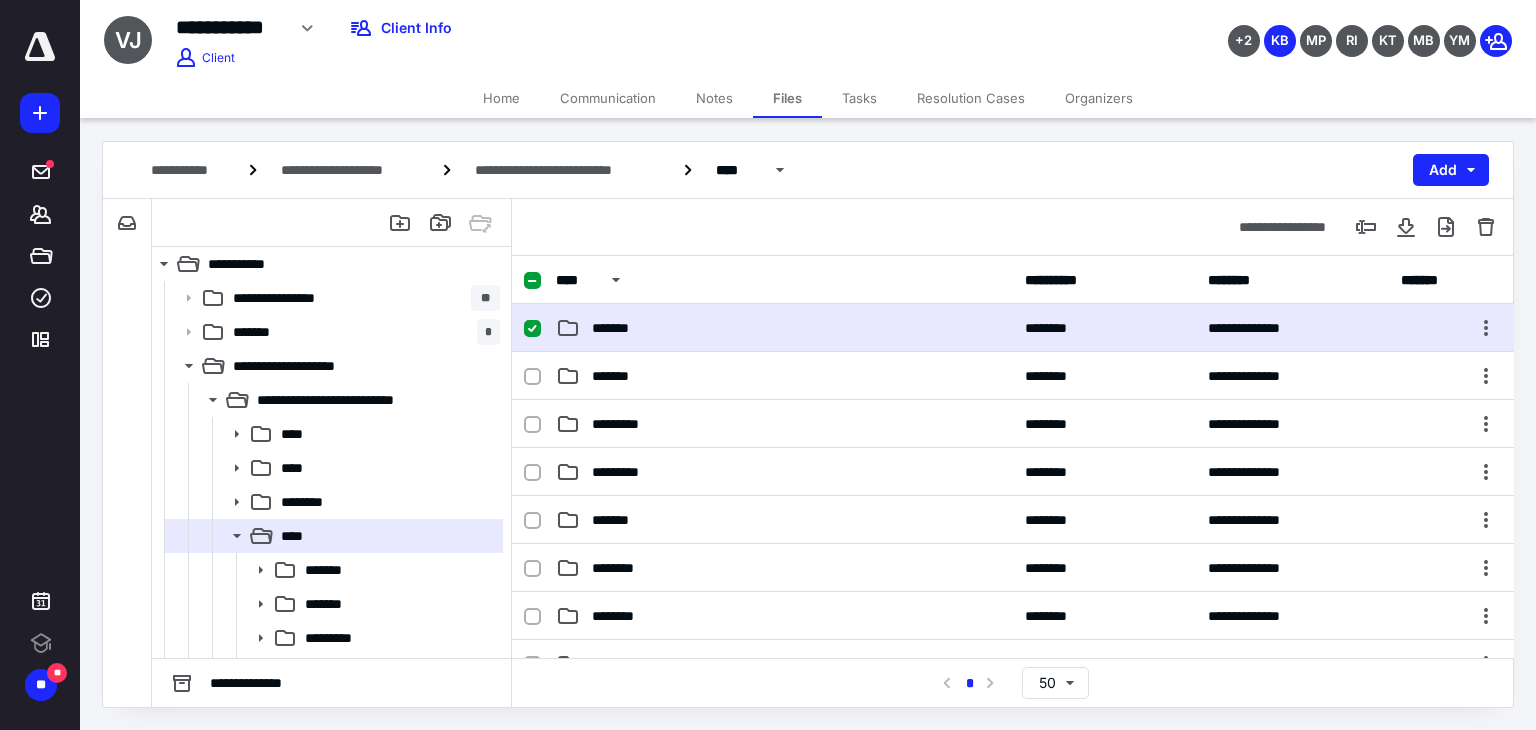 click on "*******" at bounding box center [784, 328] 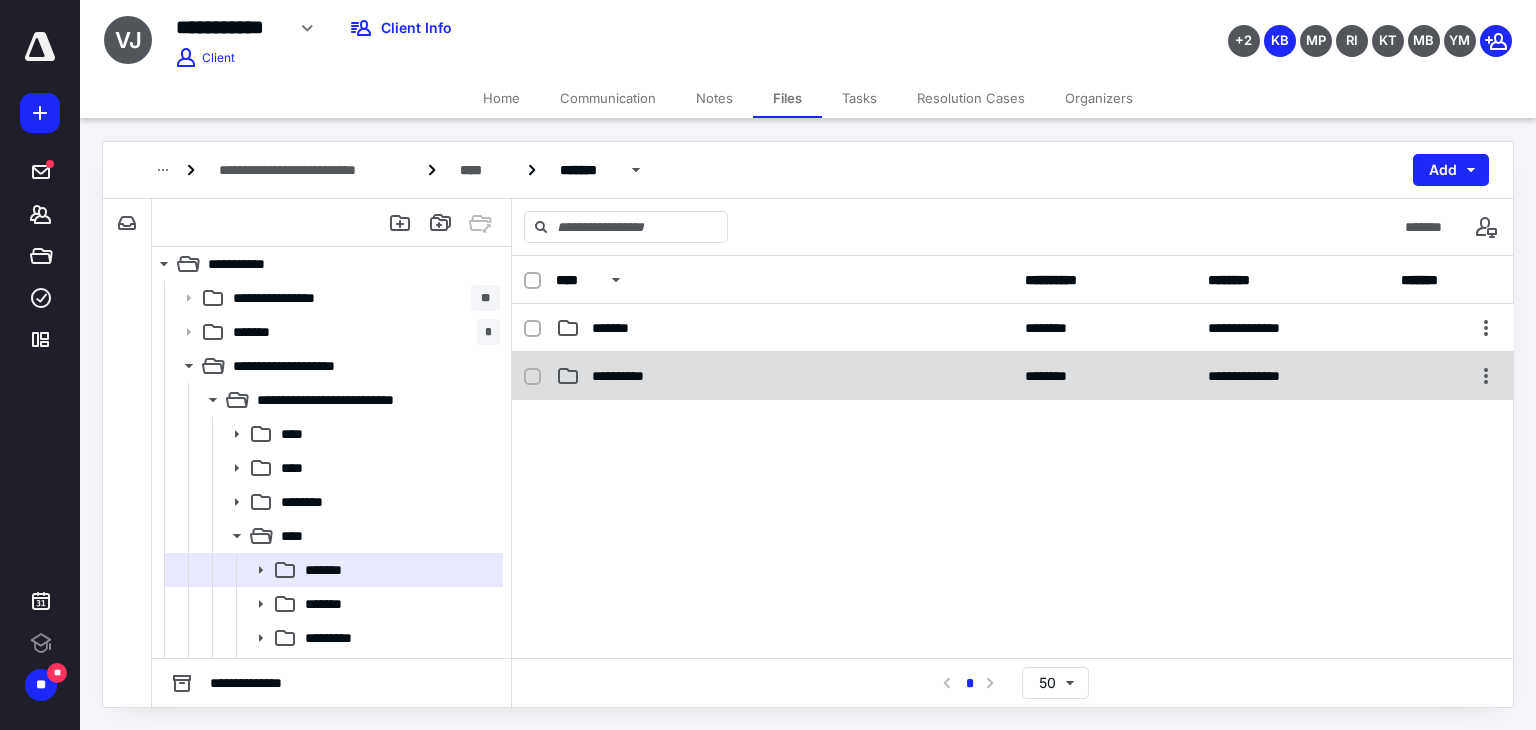 click on "**********" at bounding box center (632, 376) 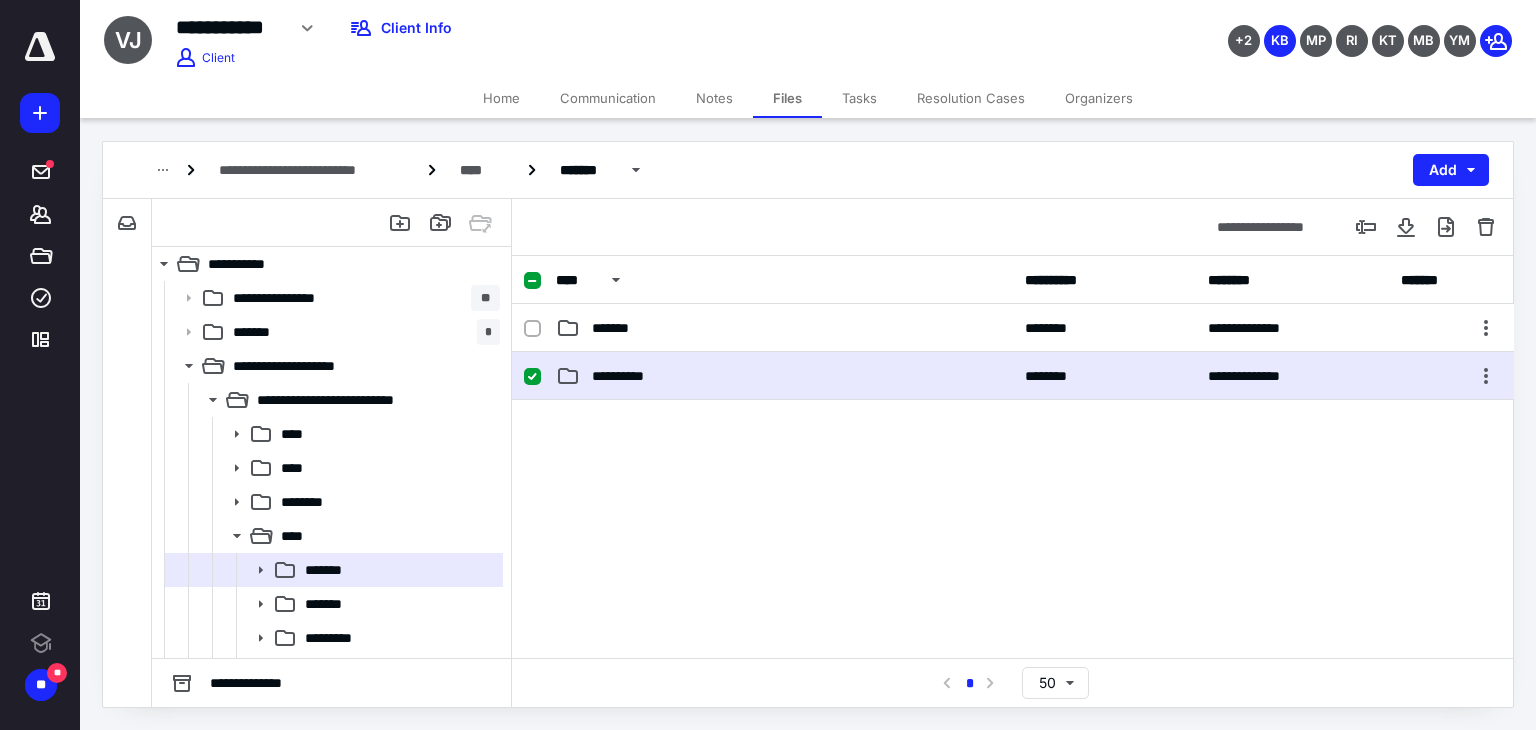 click on "**********" at bounding box center (632, 376) 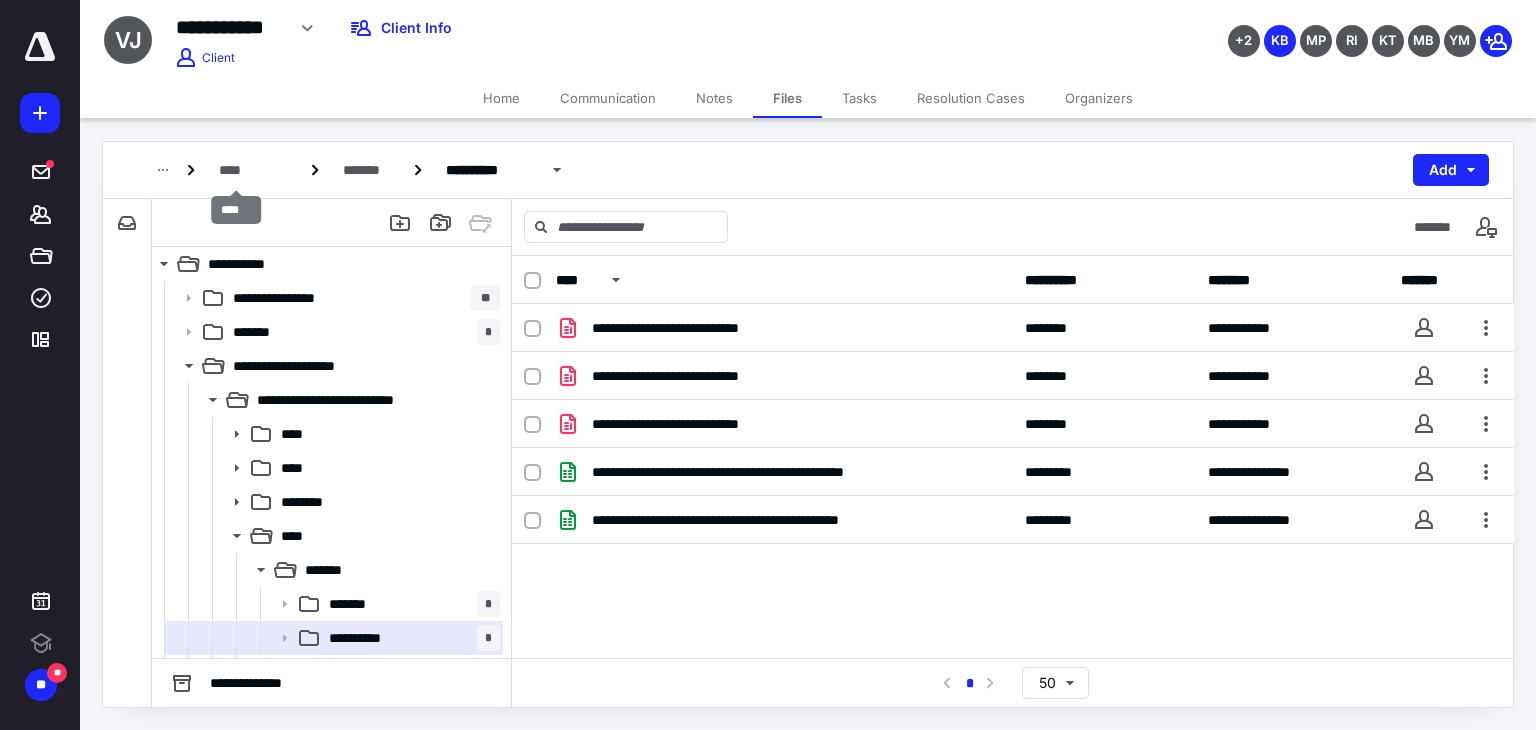 drag, startPoint x: 239, startPoint y: 169, endPoint x: 284, endPoint y: 172, distance: 45.099888 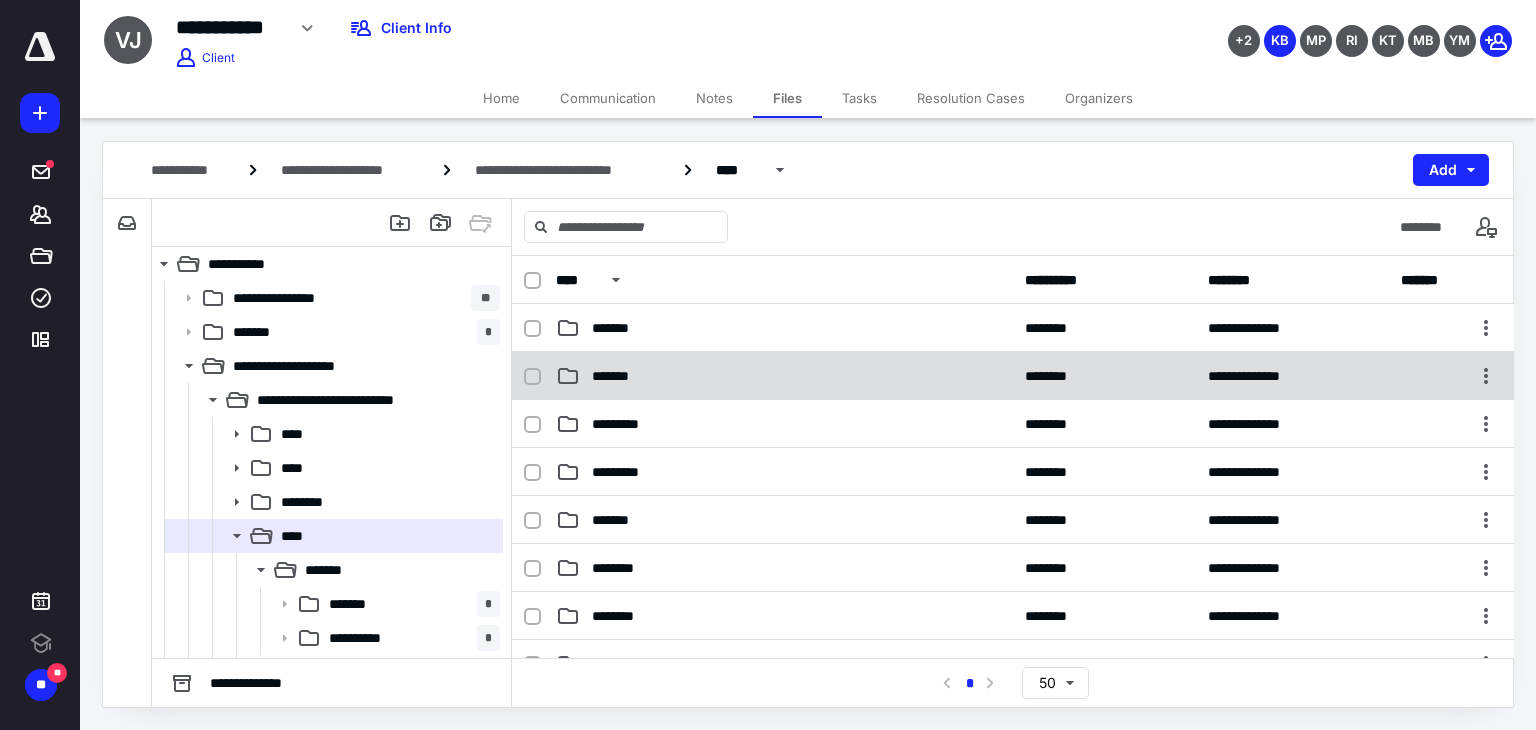 click on "*******" at bounding box center [784, 376] 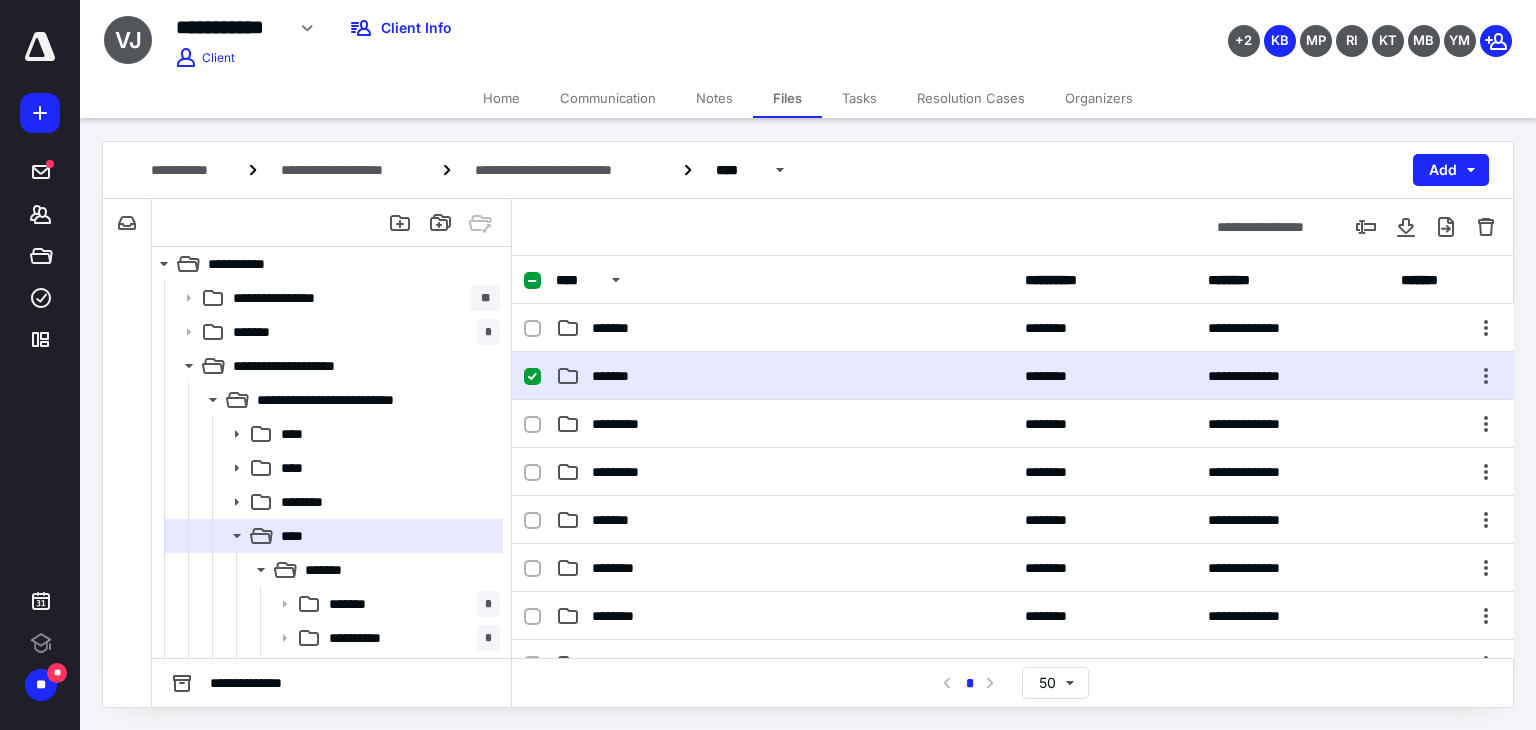 click on "*******" at bounding box center (784, 376) 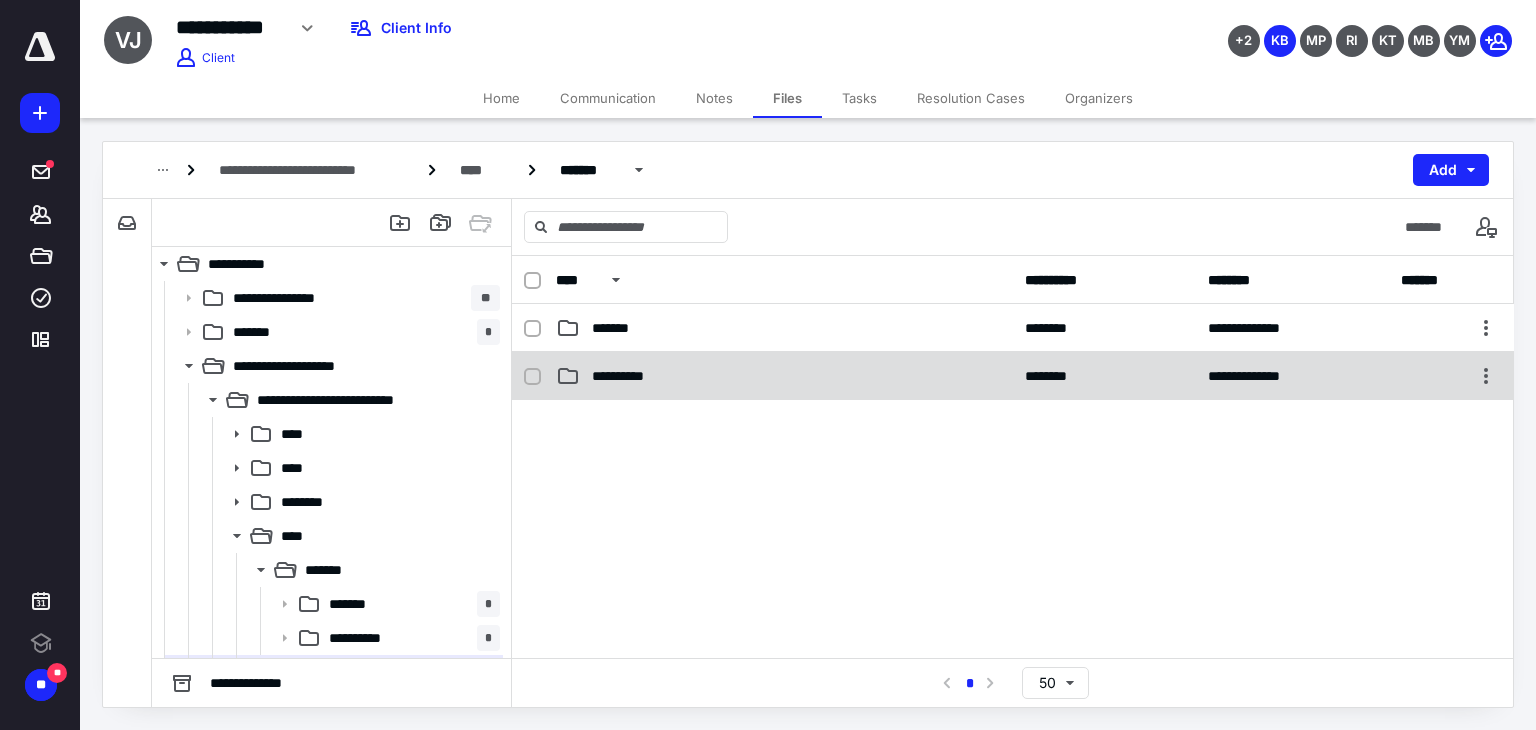 click on "**********" at bounding box center [784, 376] 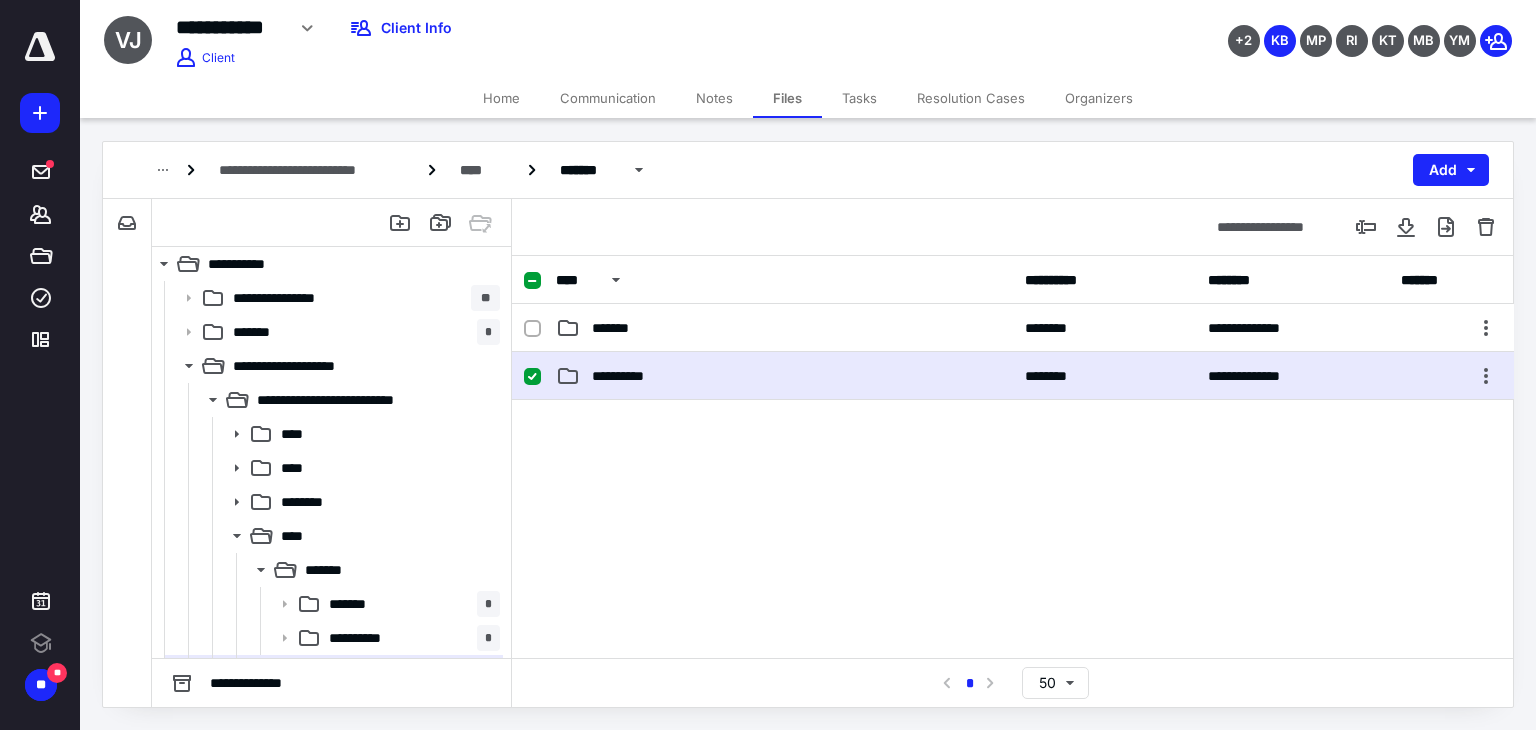 click on "**********" at bounding box center (784, 376) 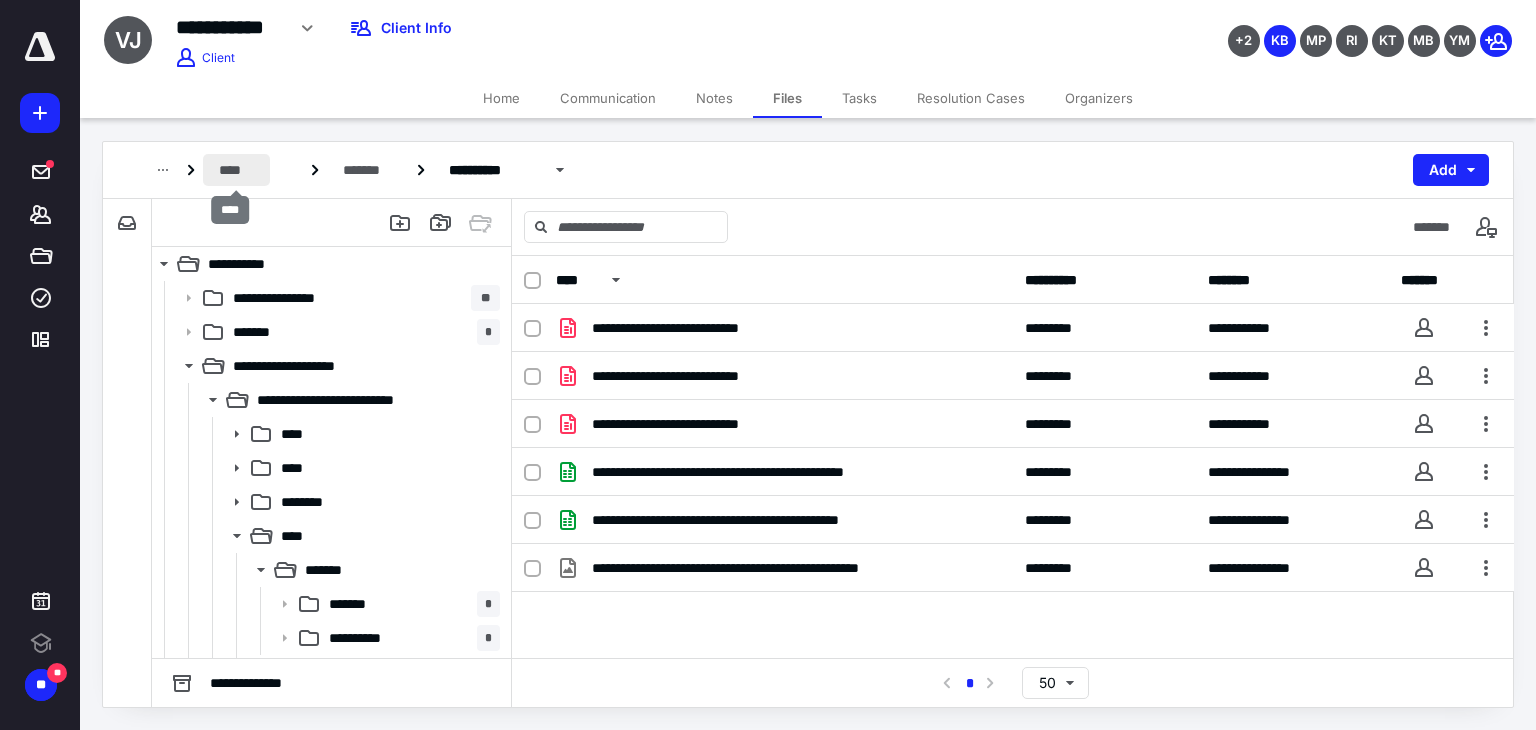 click on "****" at bounding box center (236, 170) 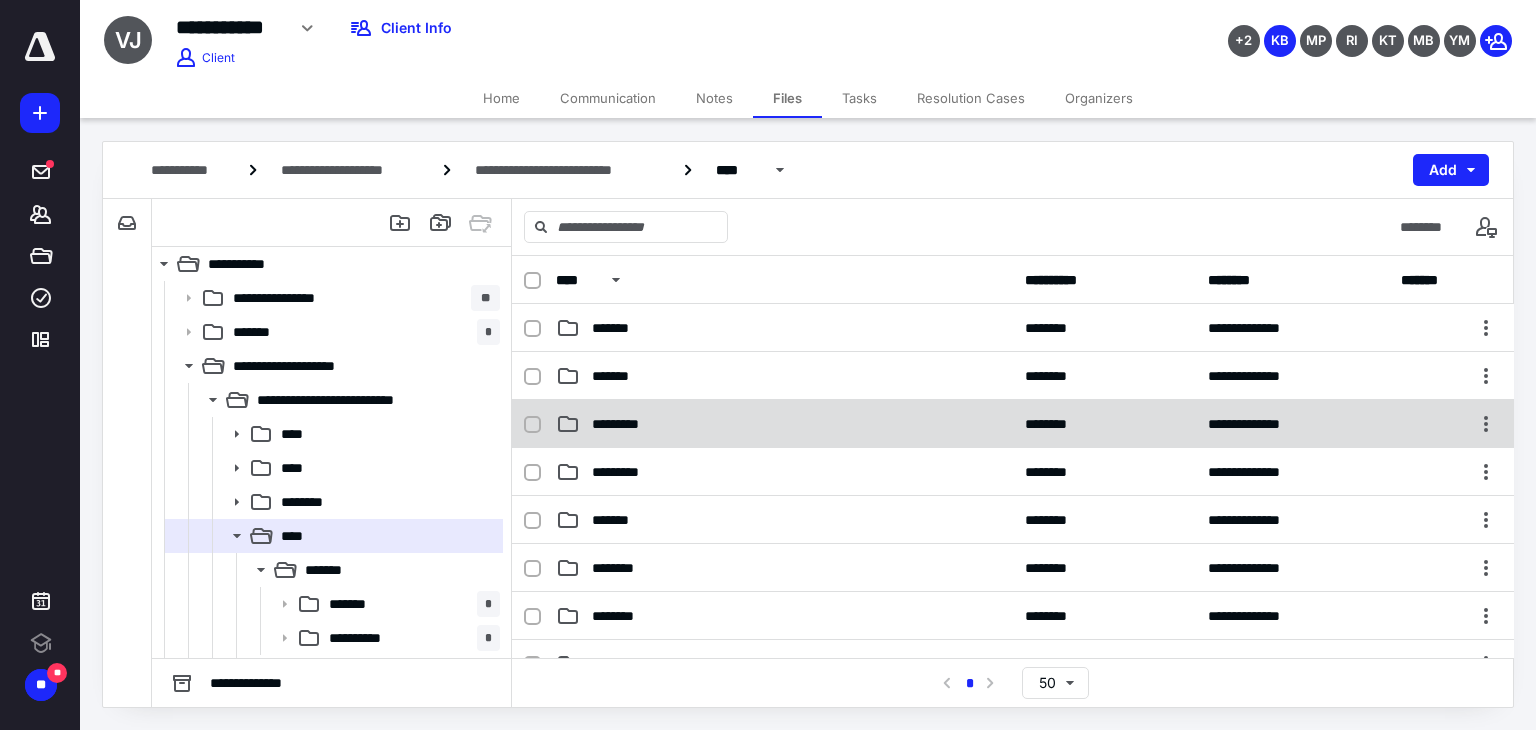 click on "*********" at bounding box center [784, 424] 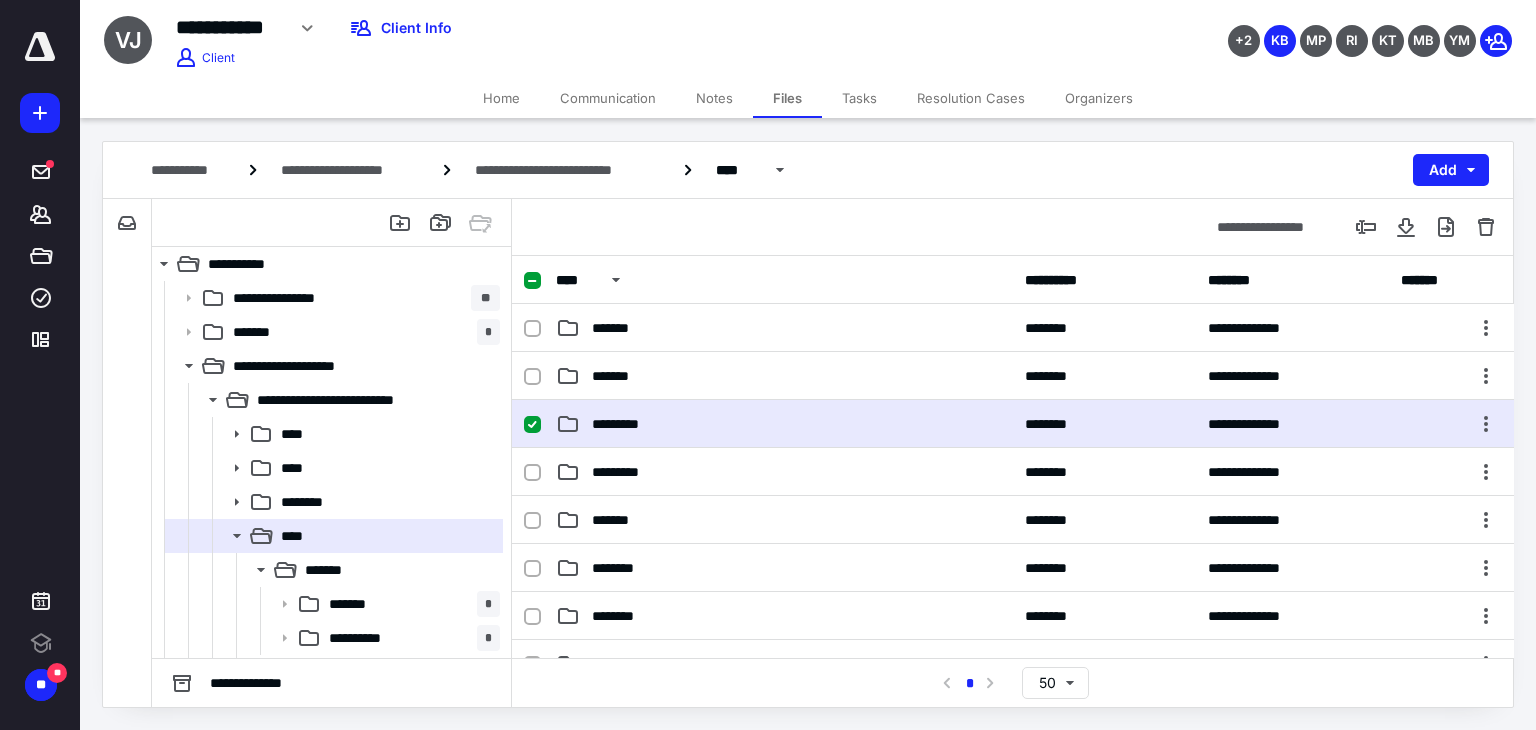 click on "*********" at bounding box center (784, 424) 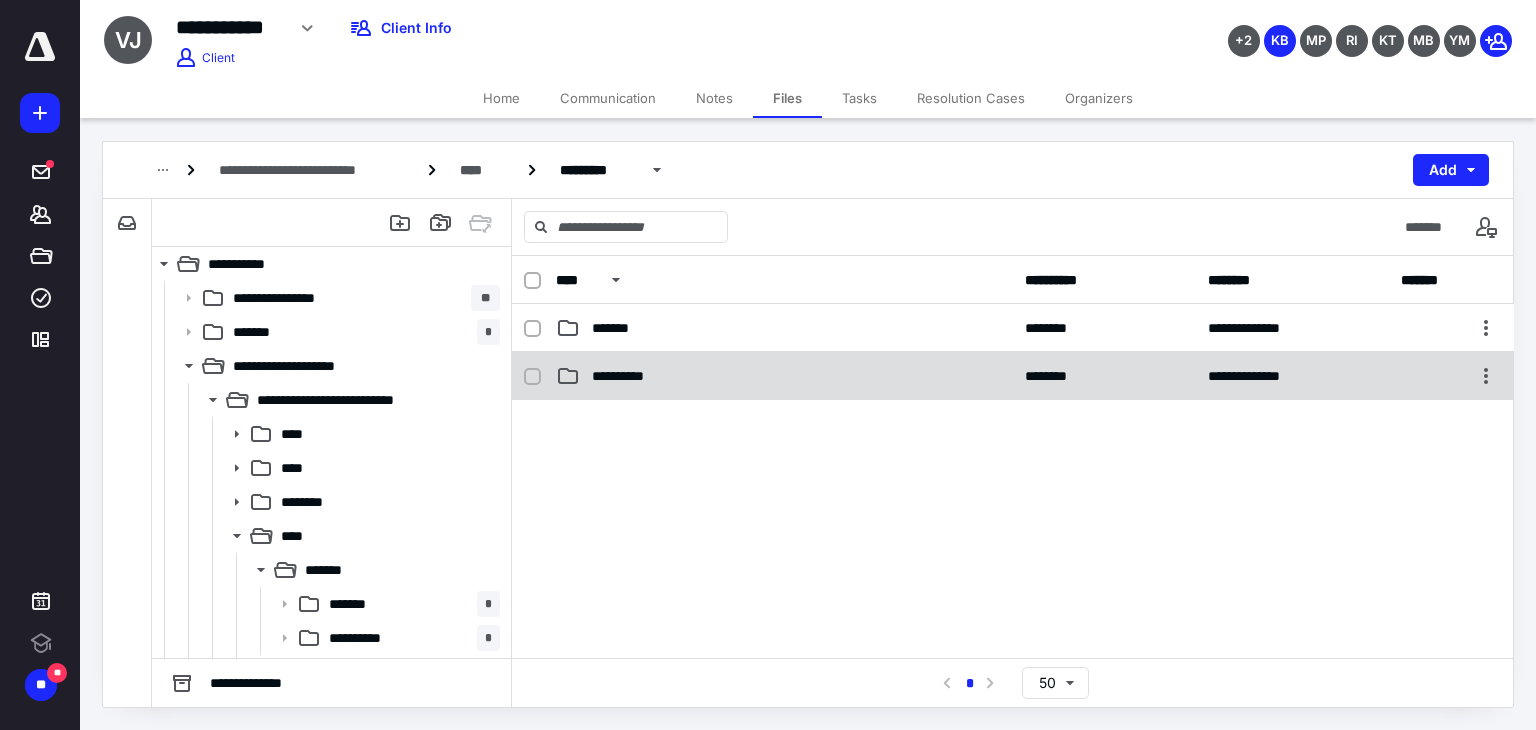 click on "**********" at bounding box center (632, 376) 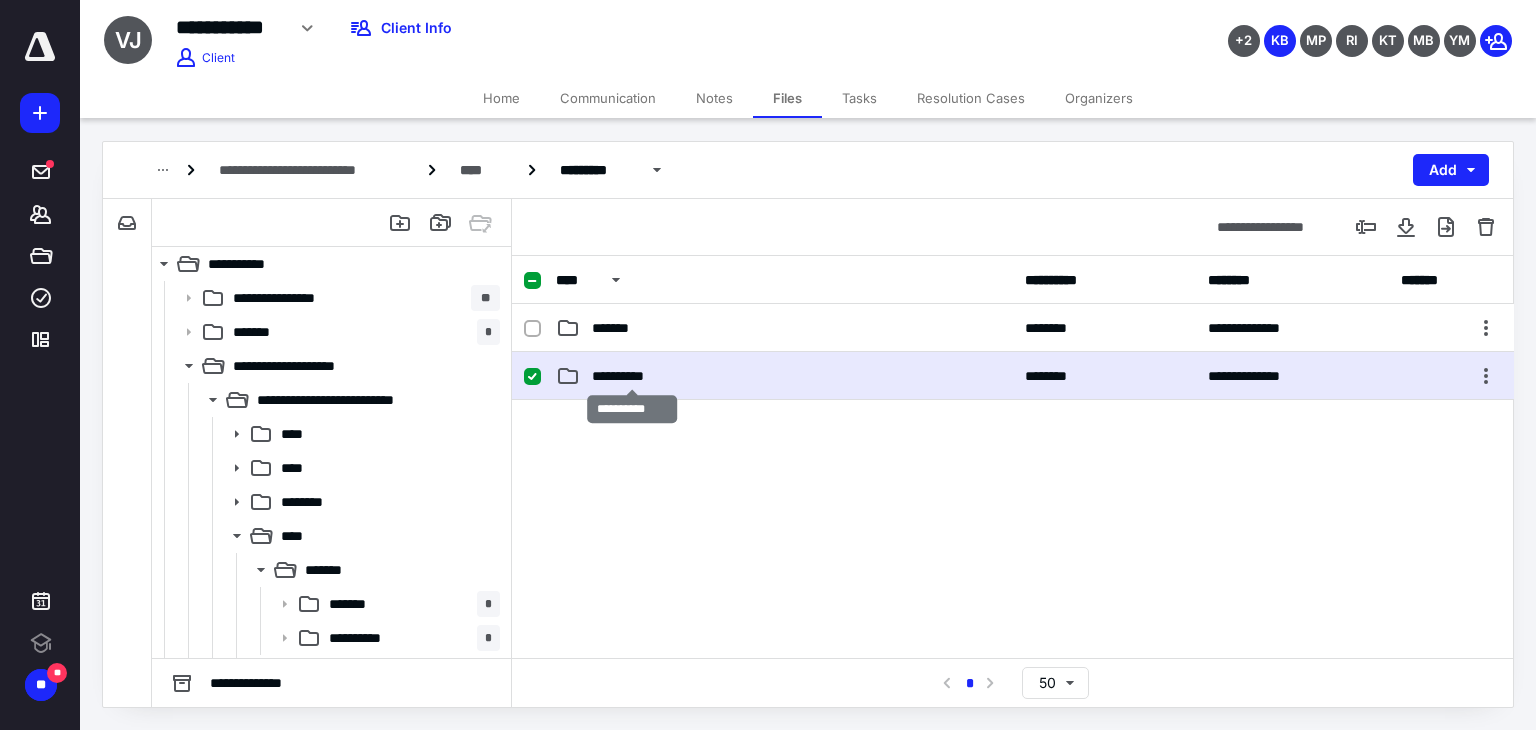 click on "**********" at bounding box center [632, 376] 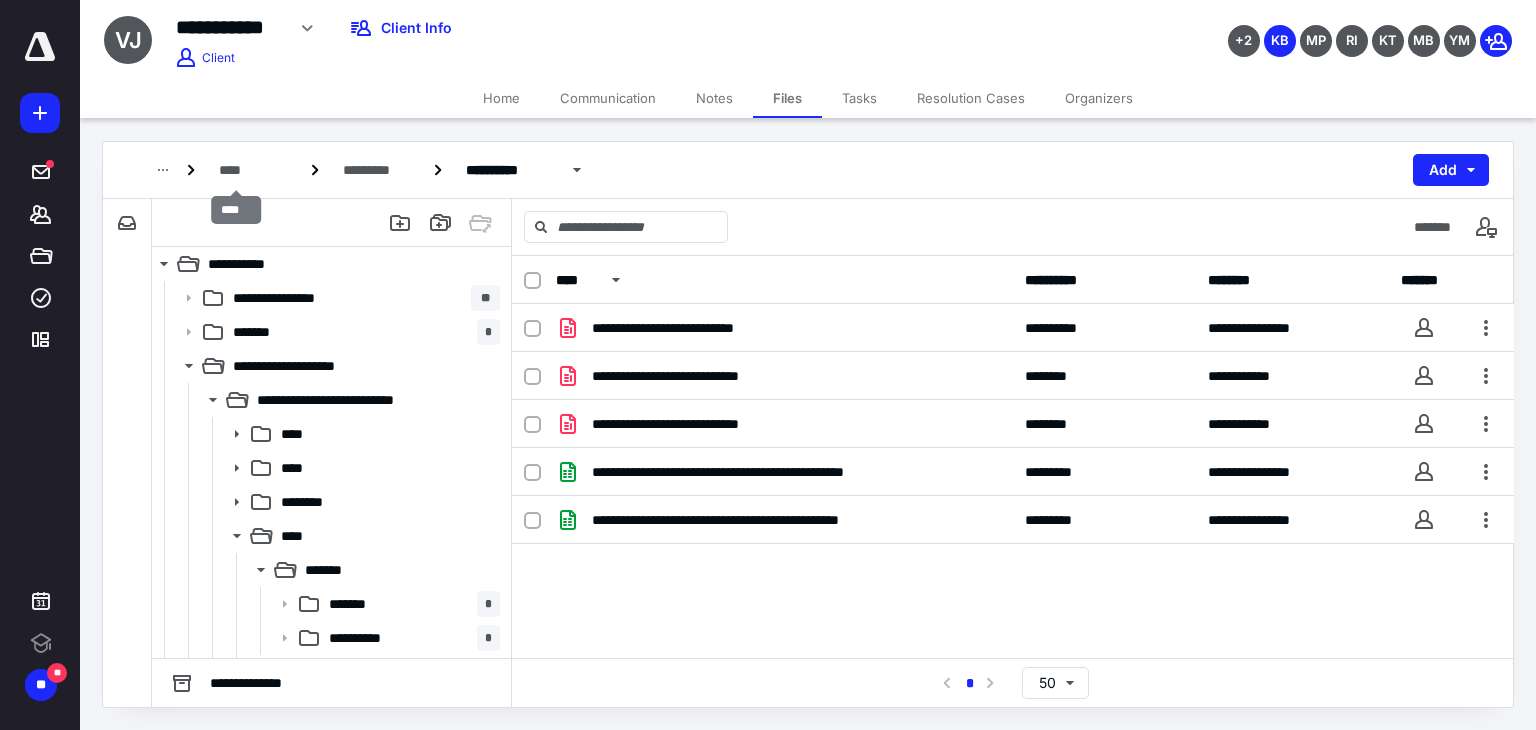 click on "****" at bounding box center (236, 170) 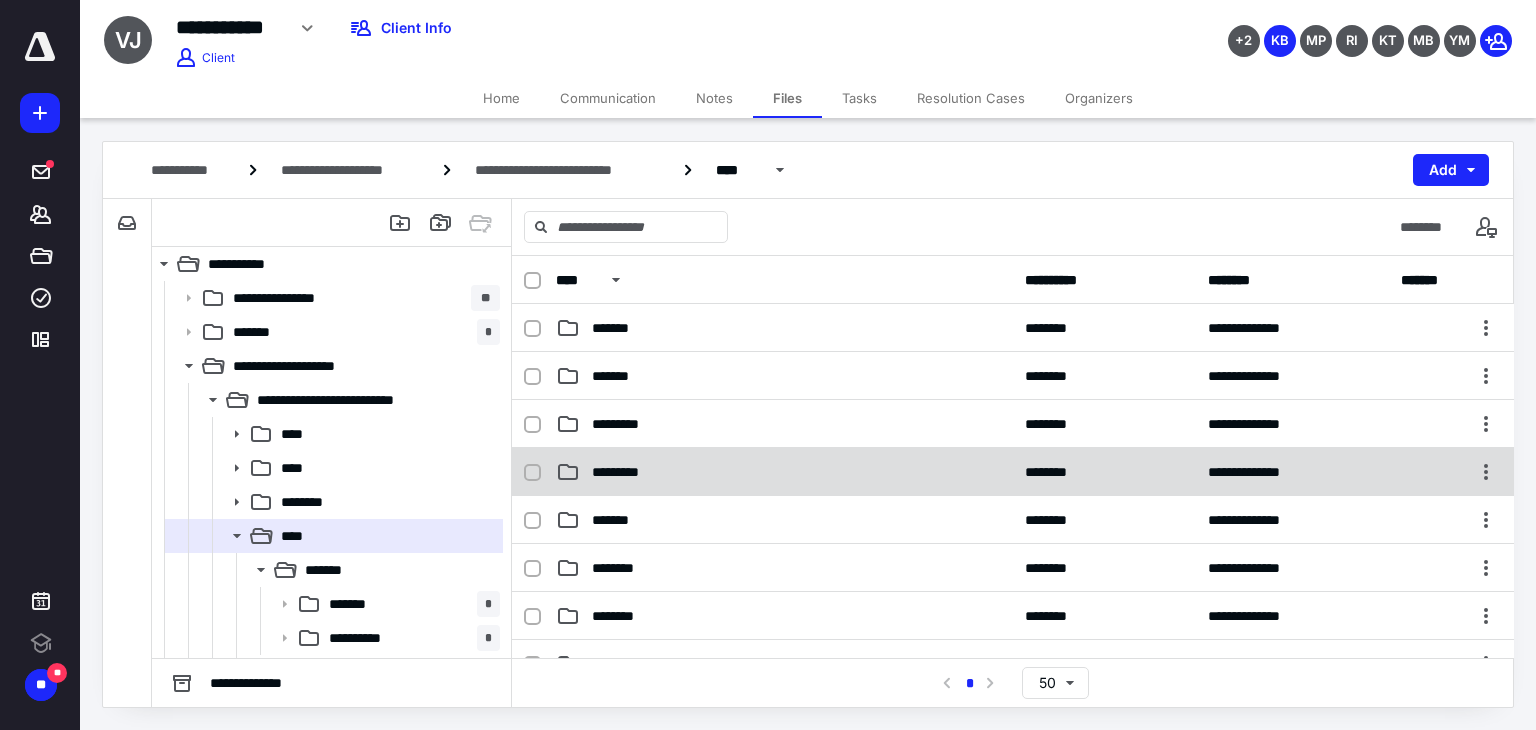 click on "*********" at bounding box center [784, 472] 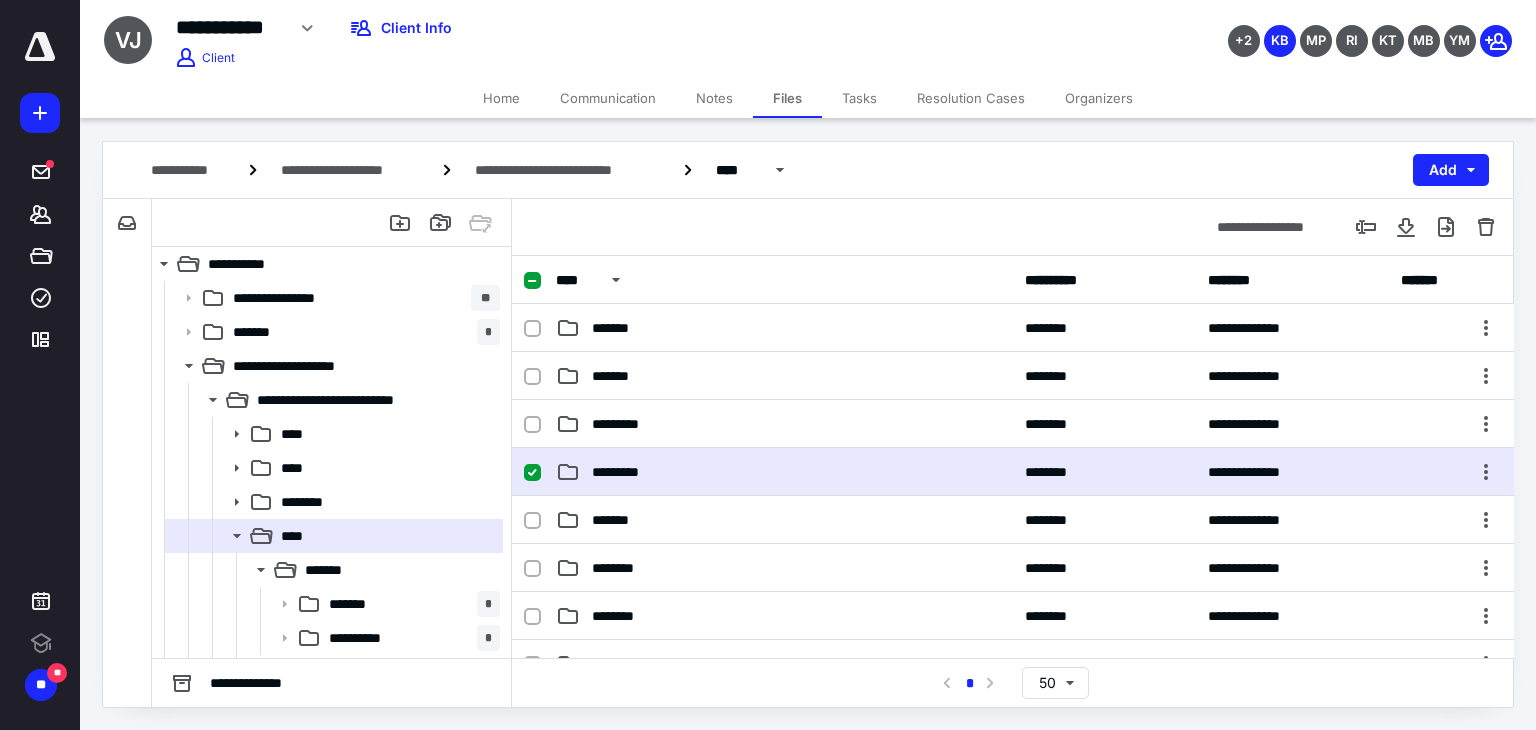 click on "*********" at bounding box center [784, 472] 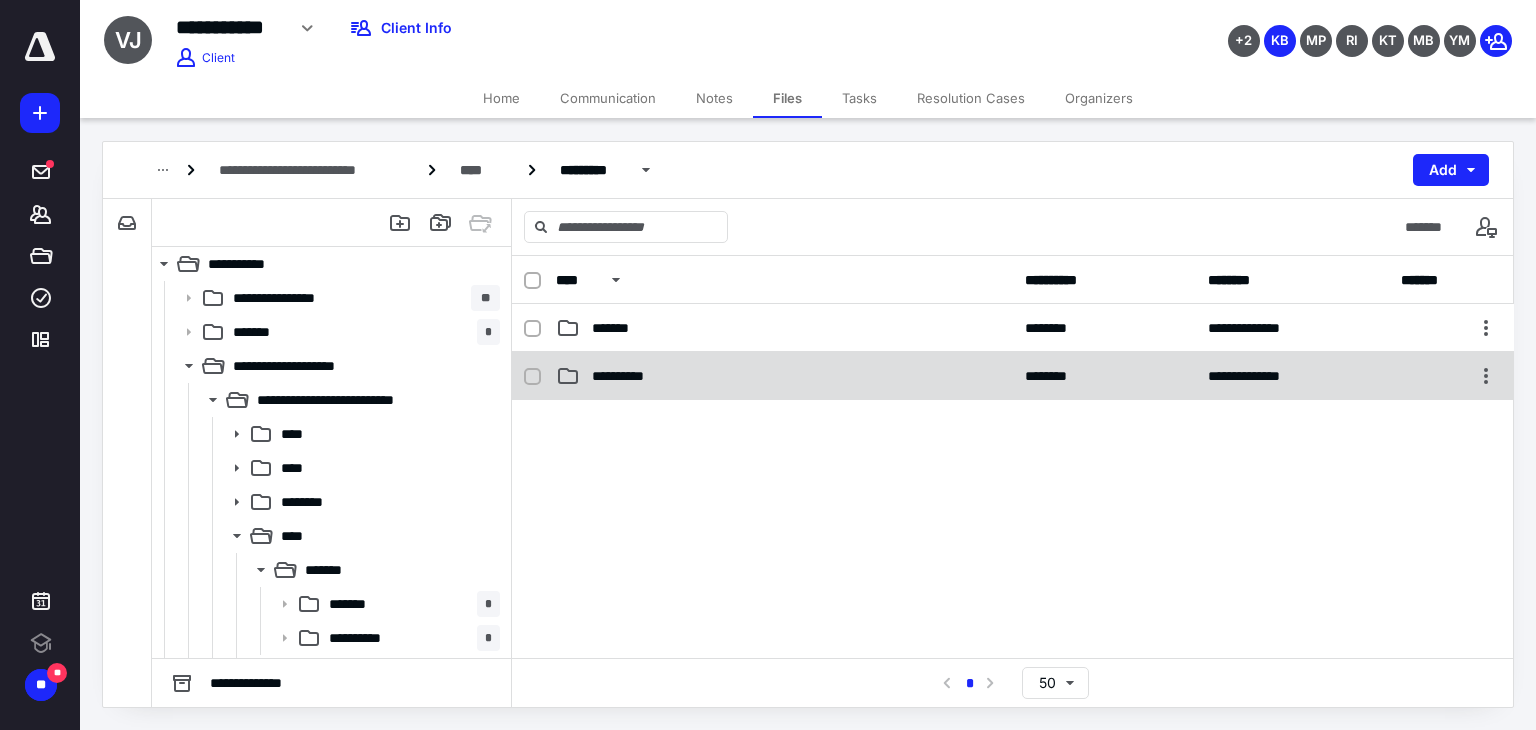 click on "**********" at bounding box center (632, 376) 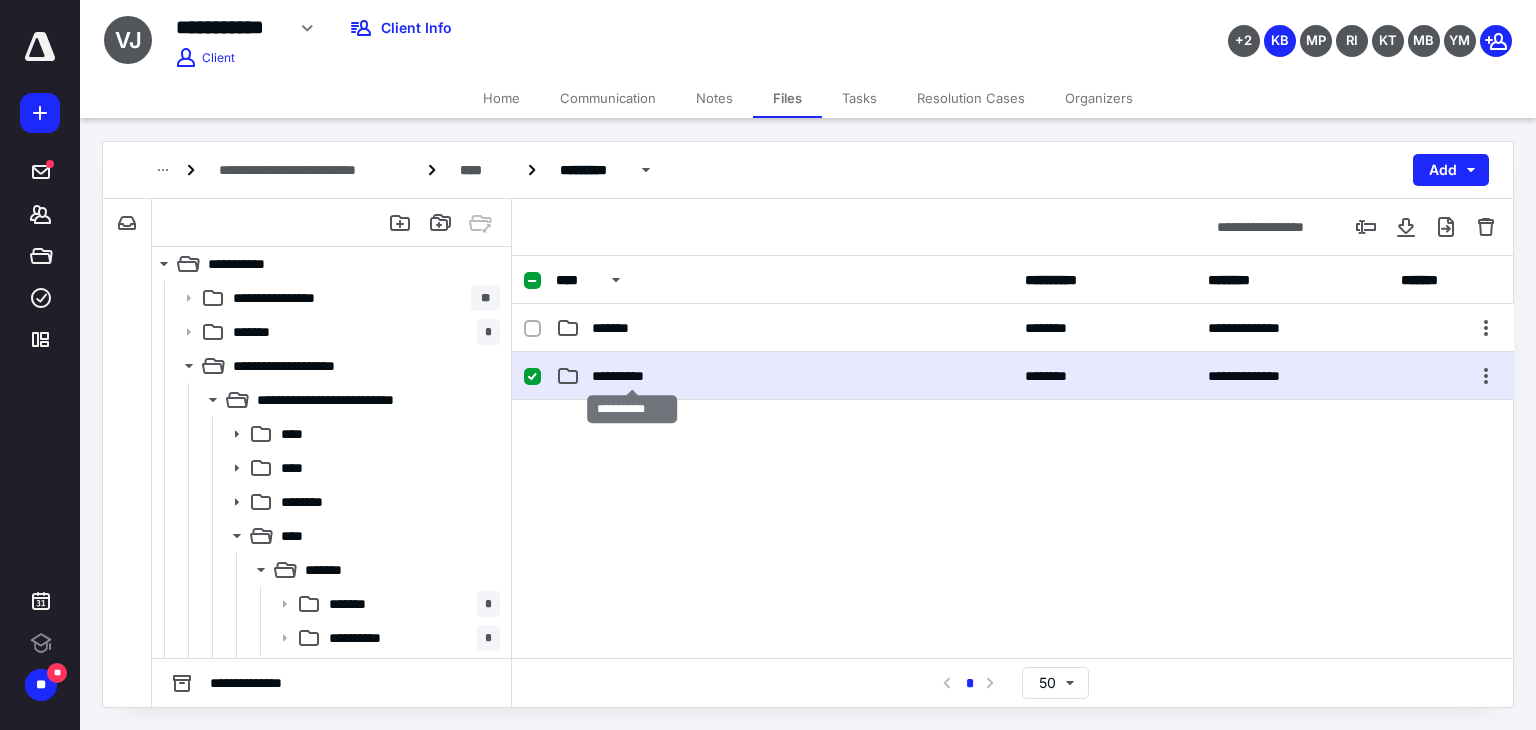 click on "**********" at bounding box center (632, 376) 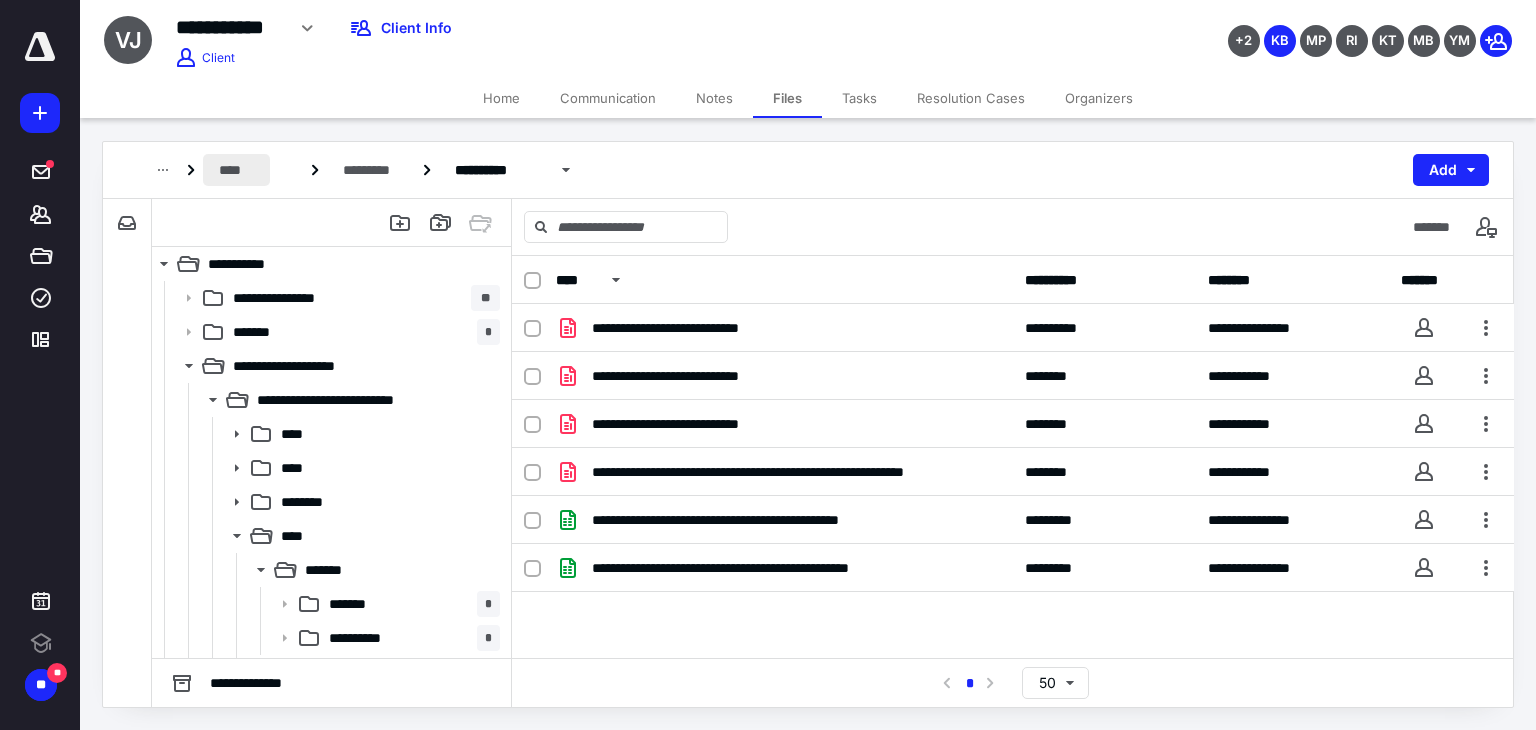 click on "****" at bounding box center [236, 170] 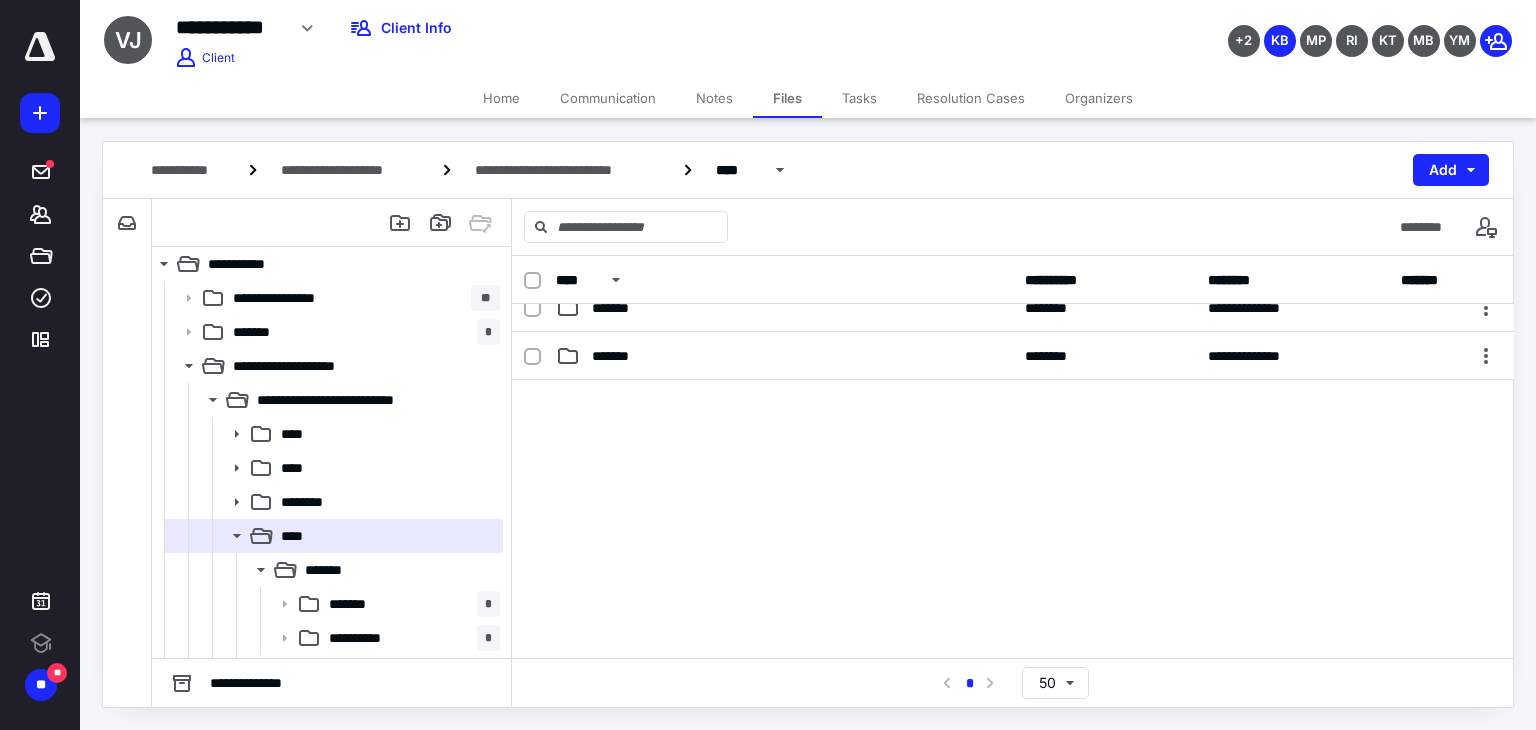 scroll, scrollTop: 400, scrollLeft: 0, axis: vertical 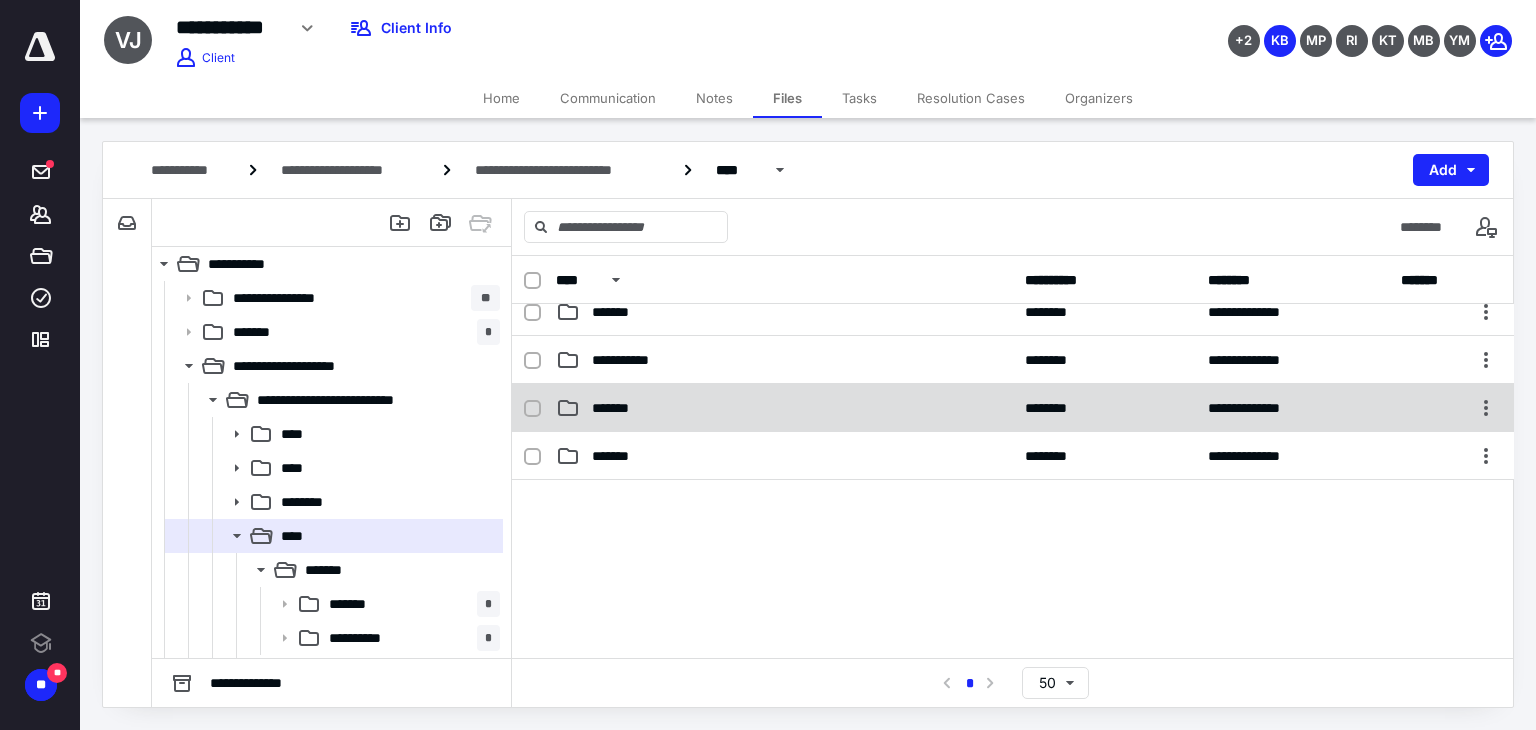 click on "*******" at bounding box center [784, 408] 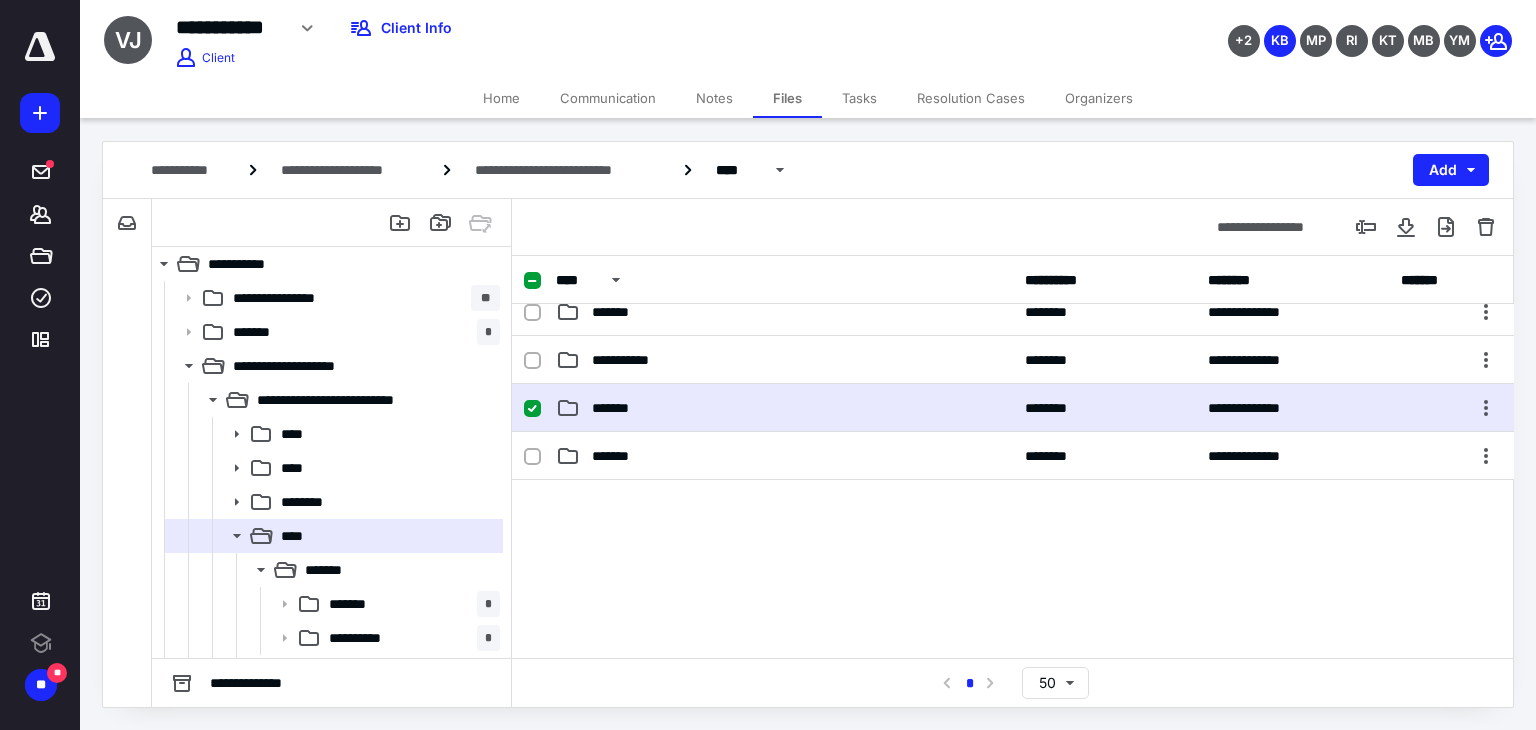click on "*******" at bounding box center (784, 408) 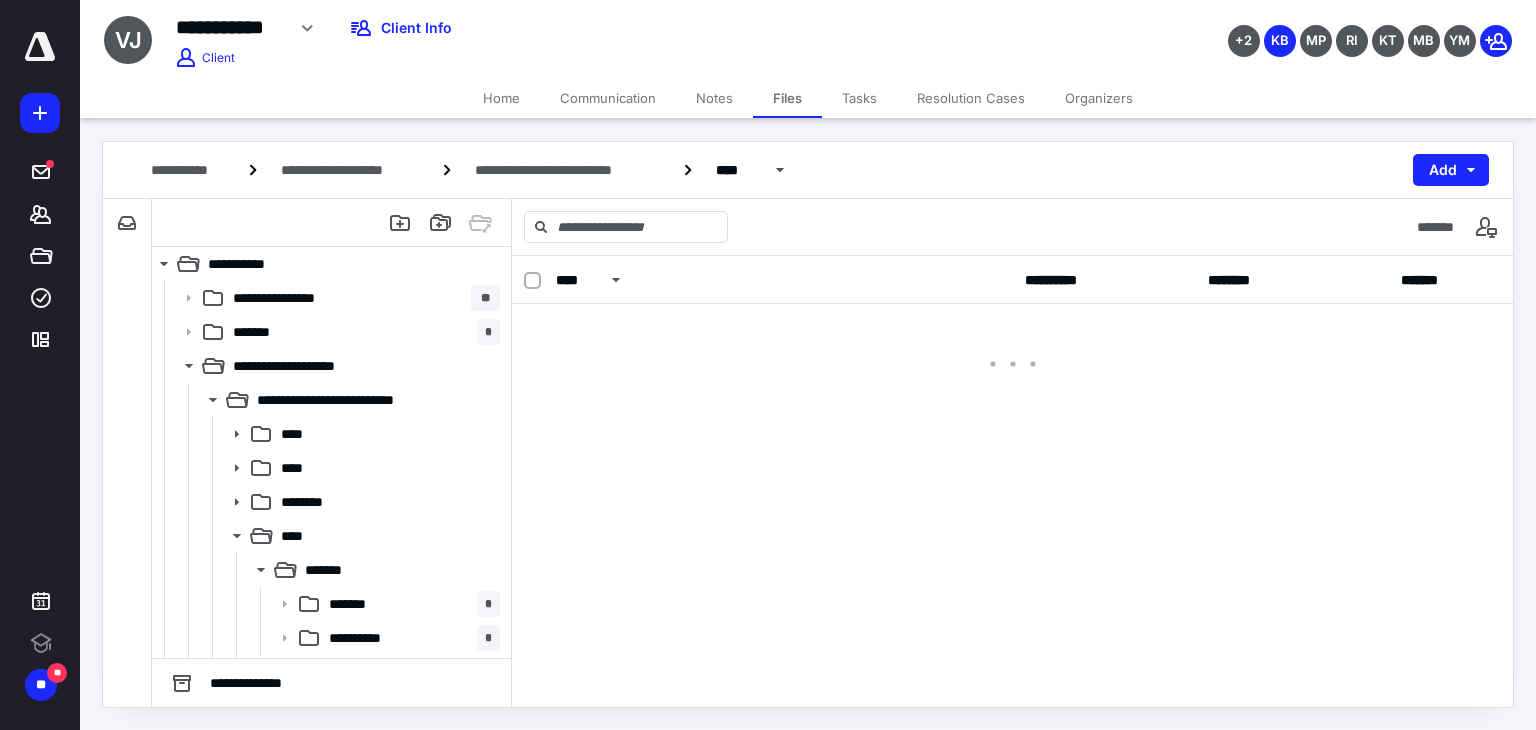 scroll, scrollTop: 0, scrollLeft: 0, axis: both 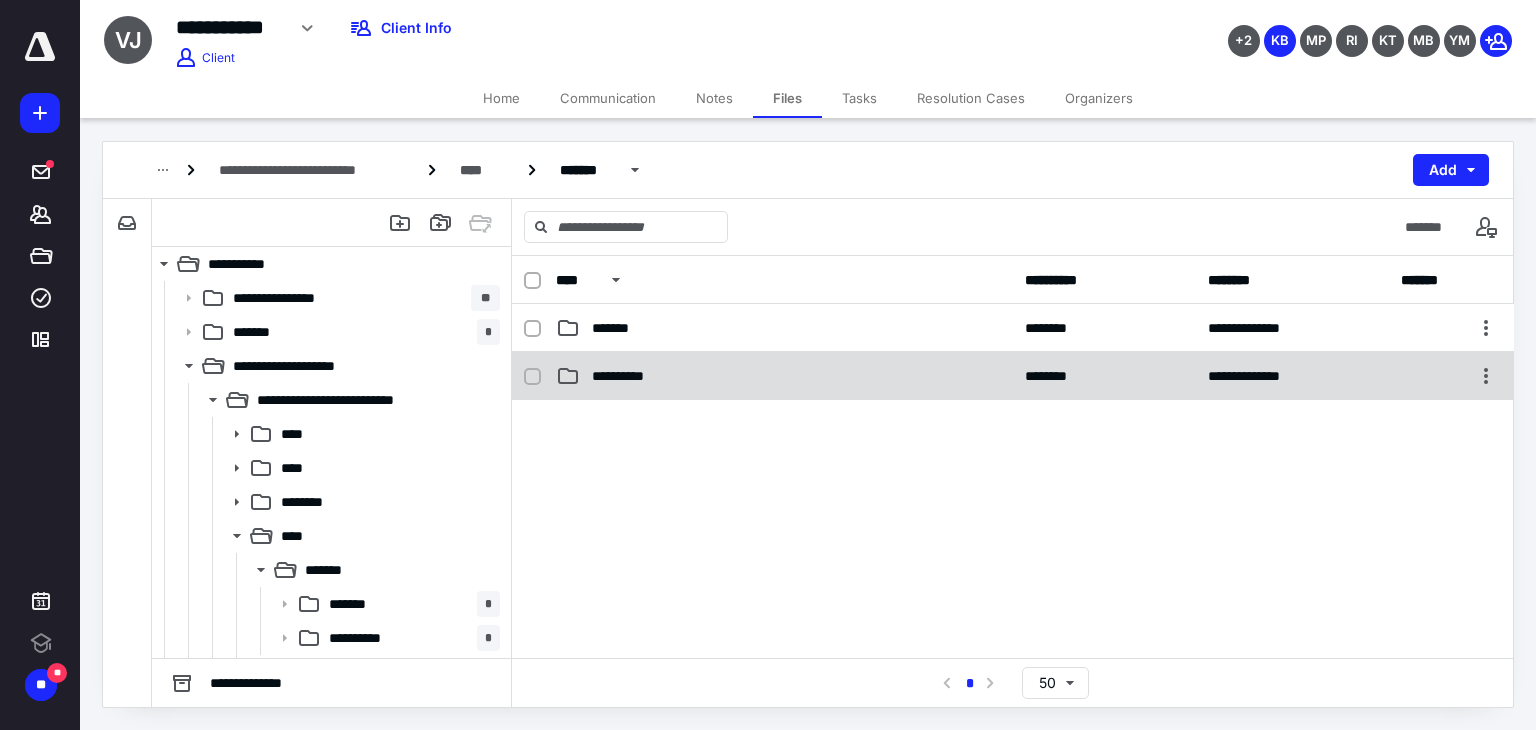 click on "**********" at bounding box center [632, 376] 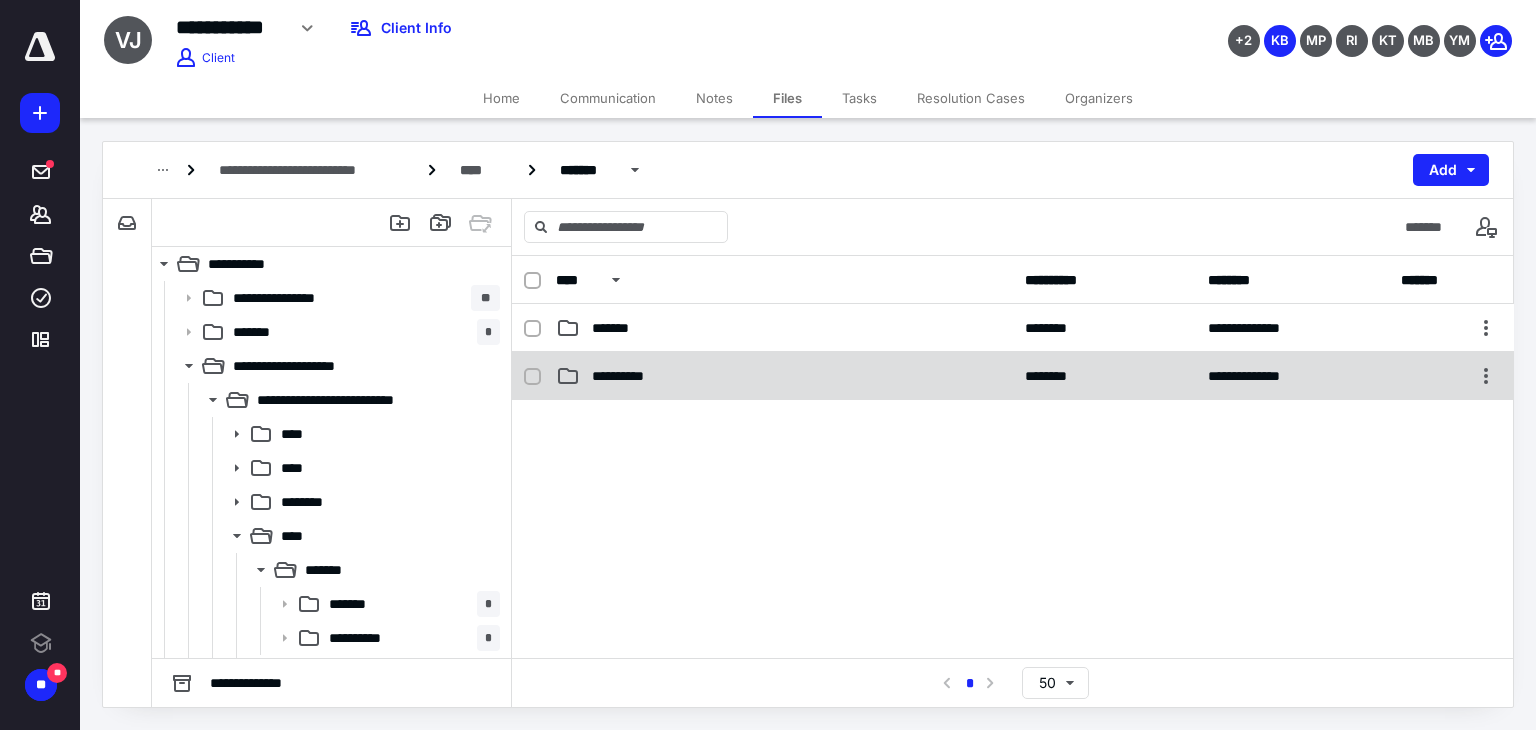 checkbox on "true" 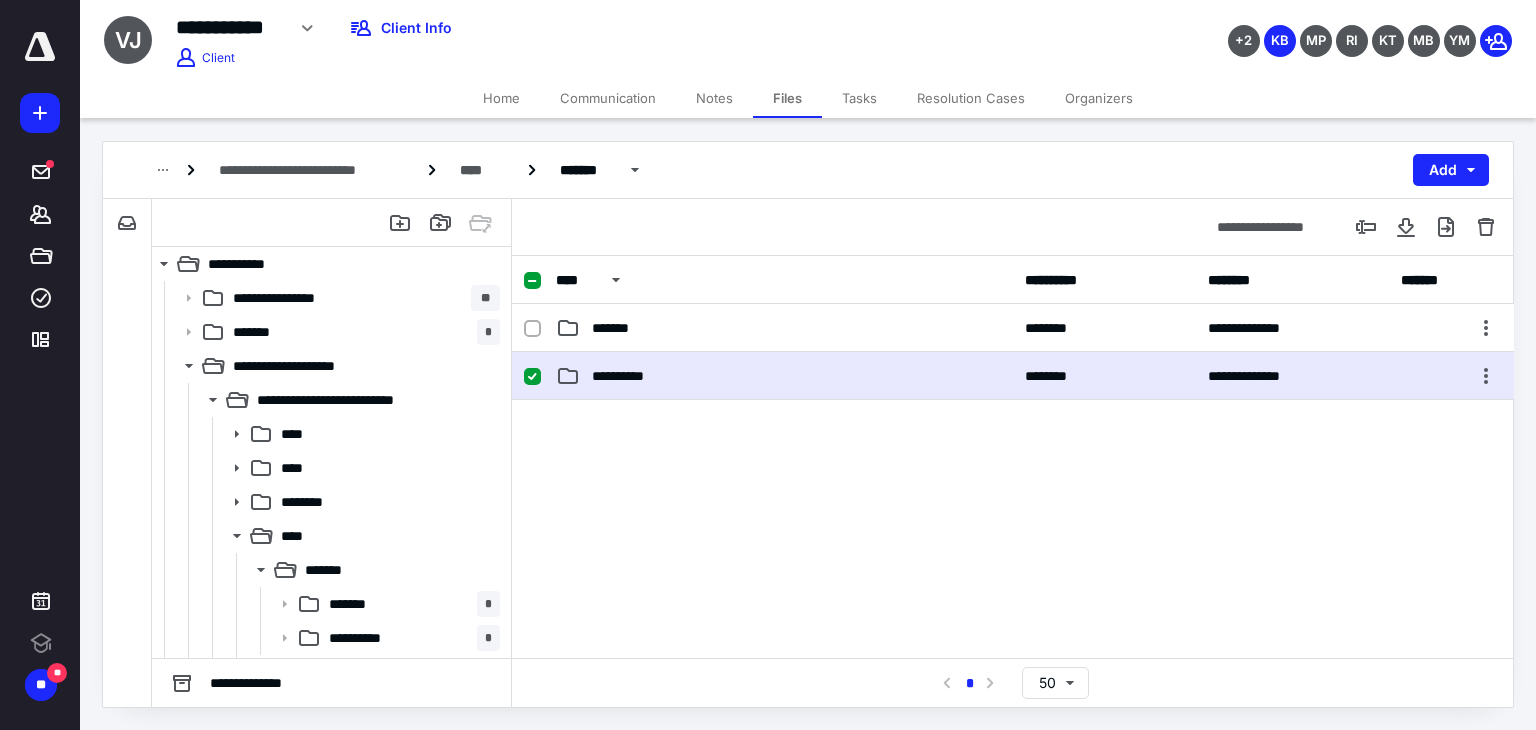 click on "**********" at bounding box center [632, 376] 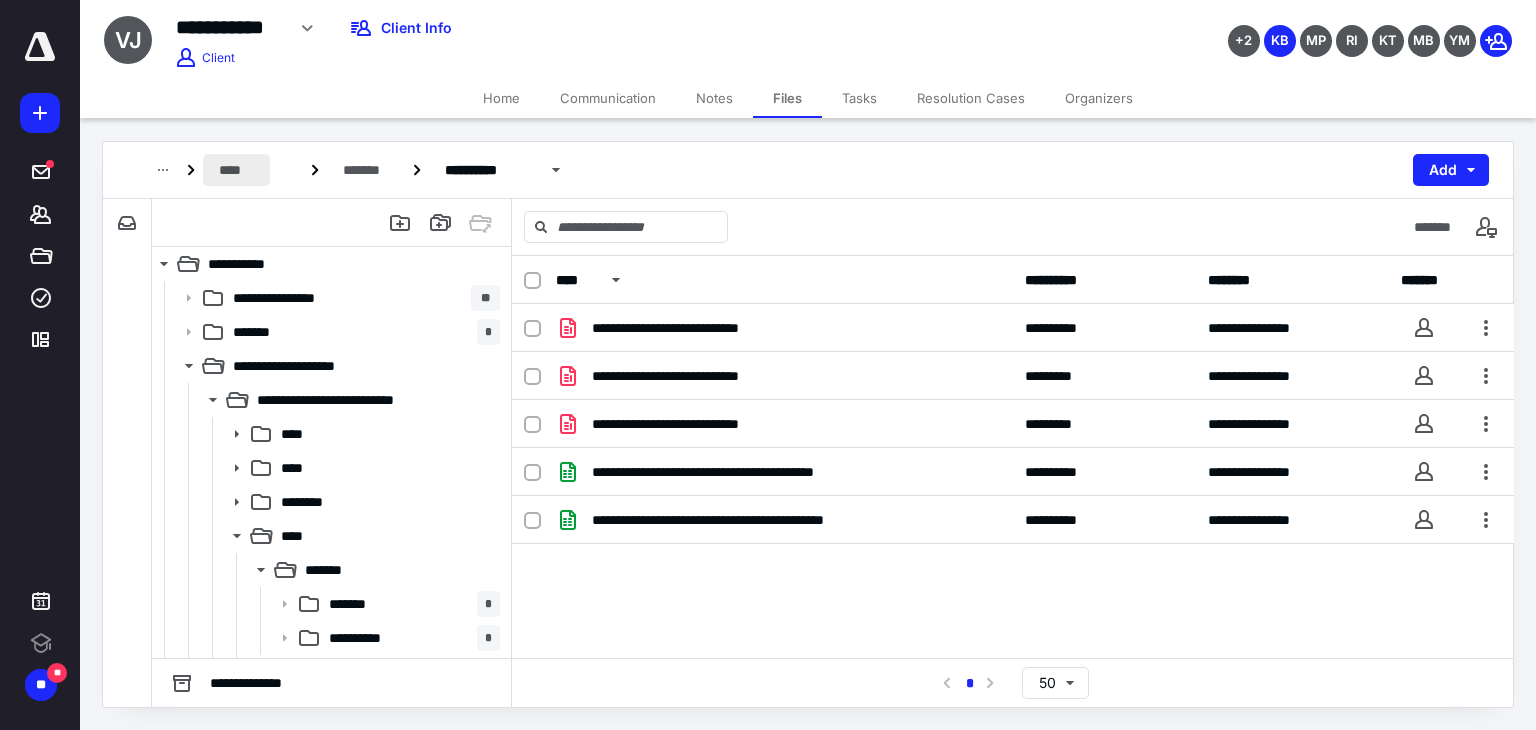 click on "****" at bounding box center [236, 170] 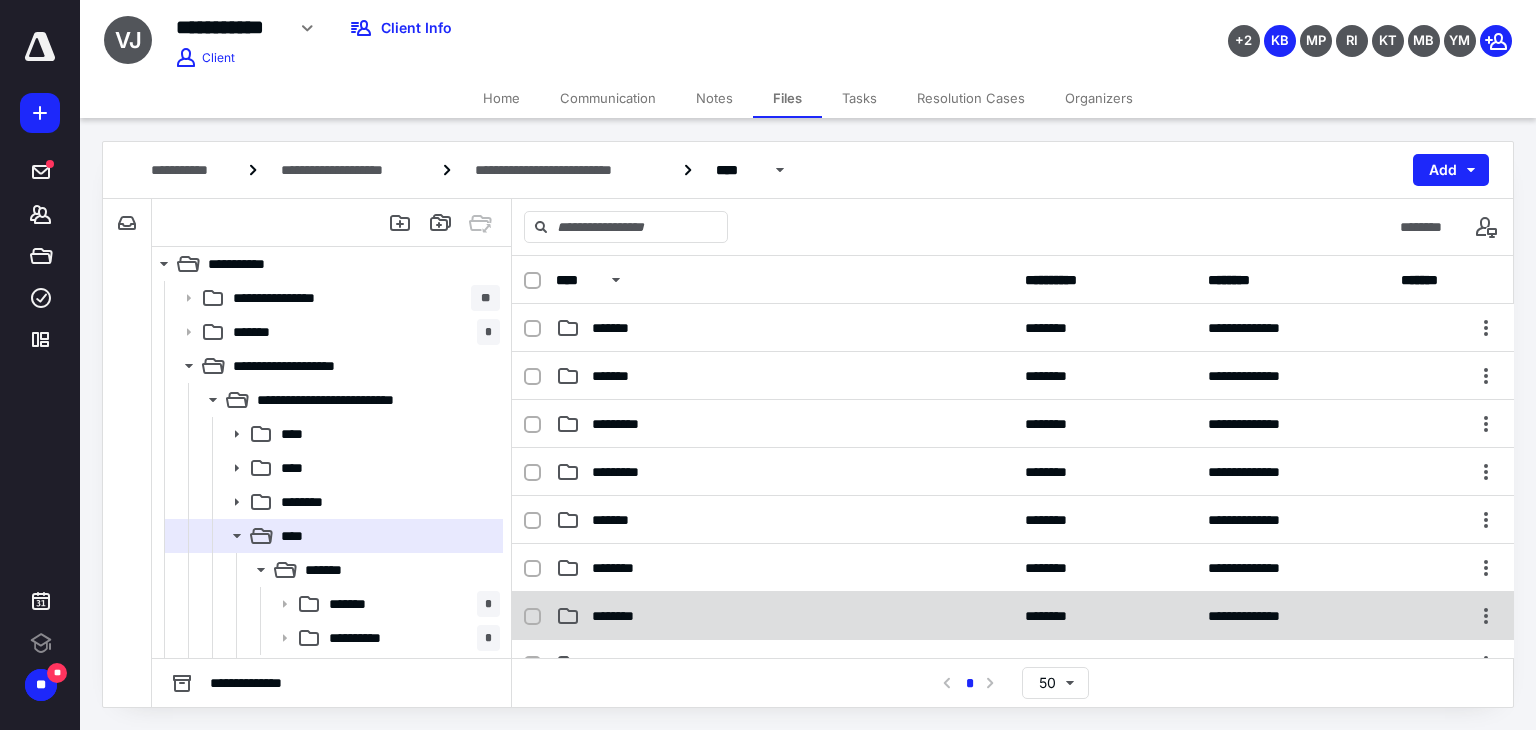 scroll, scrollTop: 500, scrollLeft: 0, axis: vertical 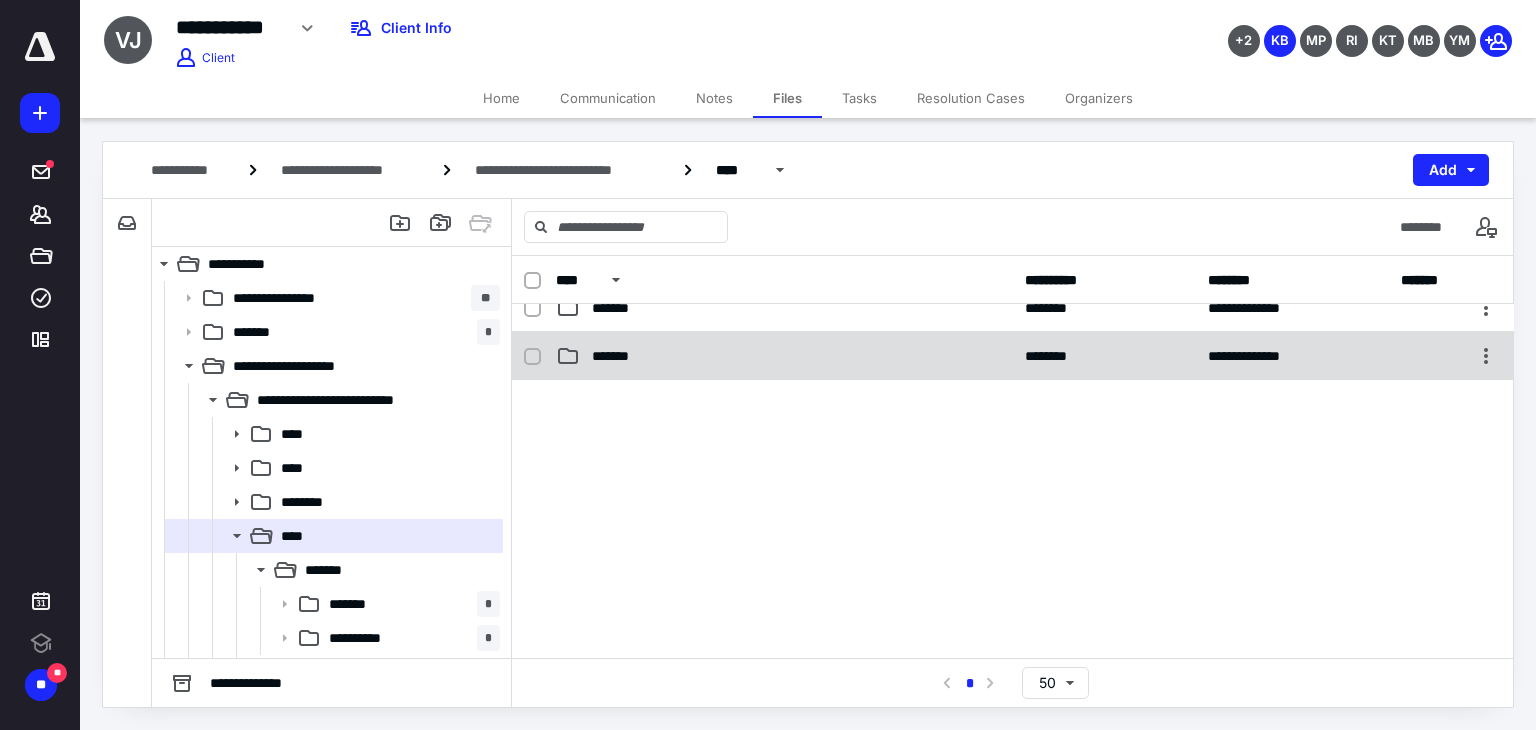 click on "*******" at bounding box center [784, 356] 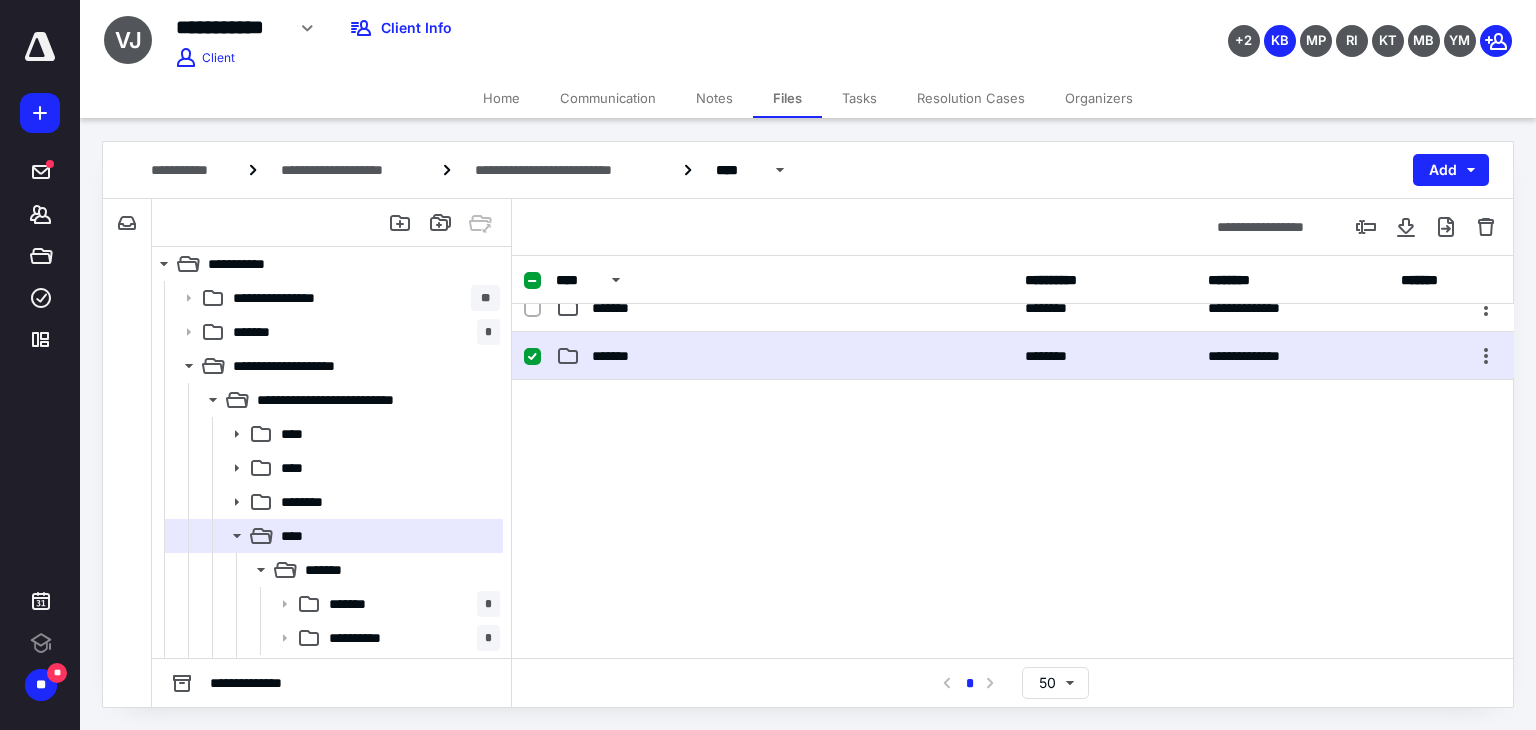 click on "*******" at bounding box center [784, 356] 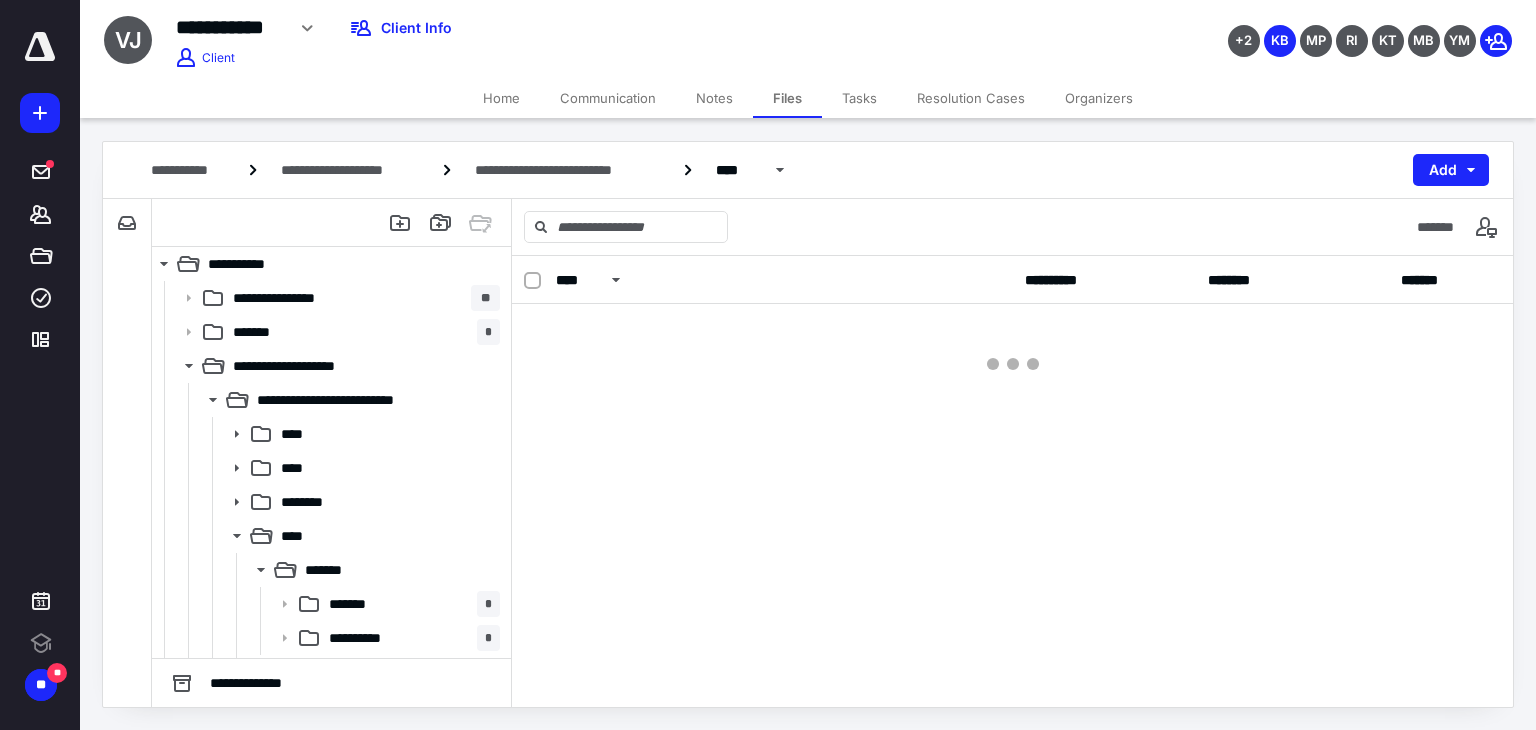 scroll, scrollTop: 0, scrollLeft: 0, axis: both 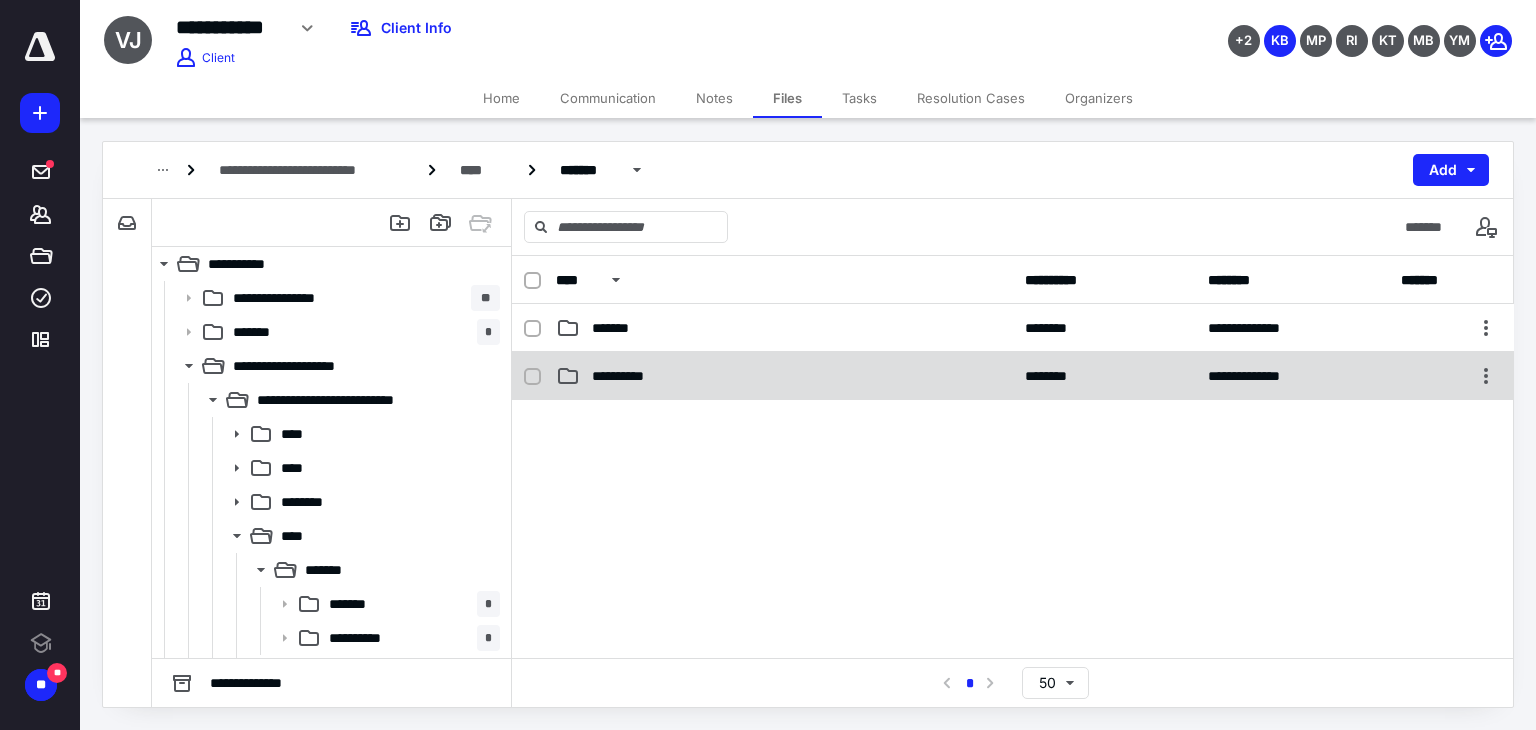 click on "**********" at bounding box center [784, 376] 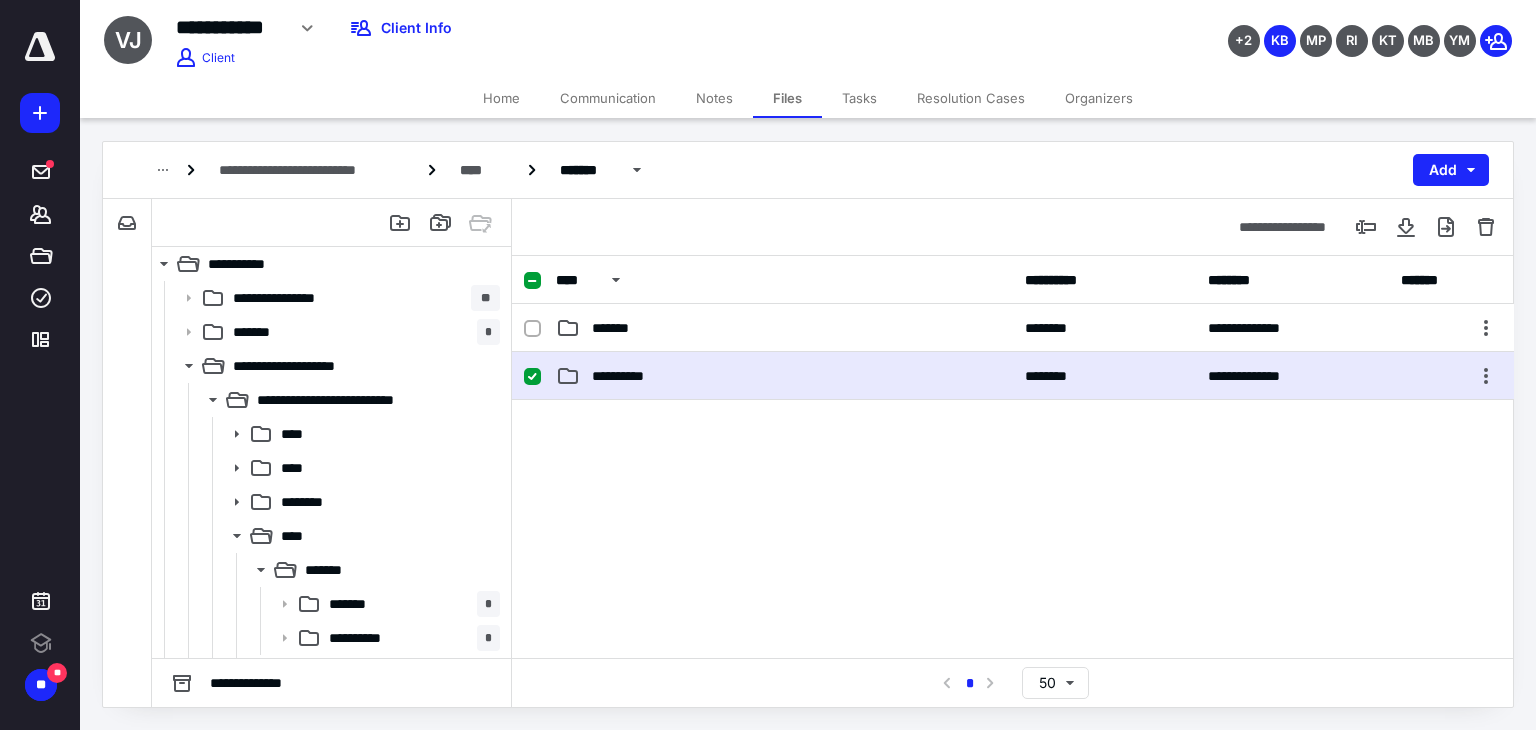 click on "**********" at bounding box center [784, 376] 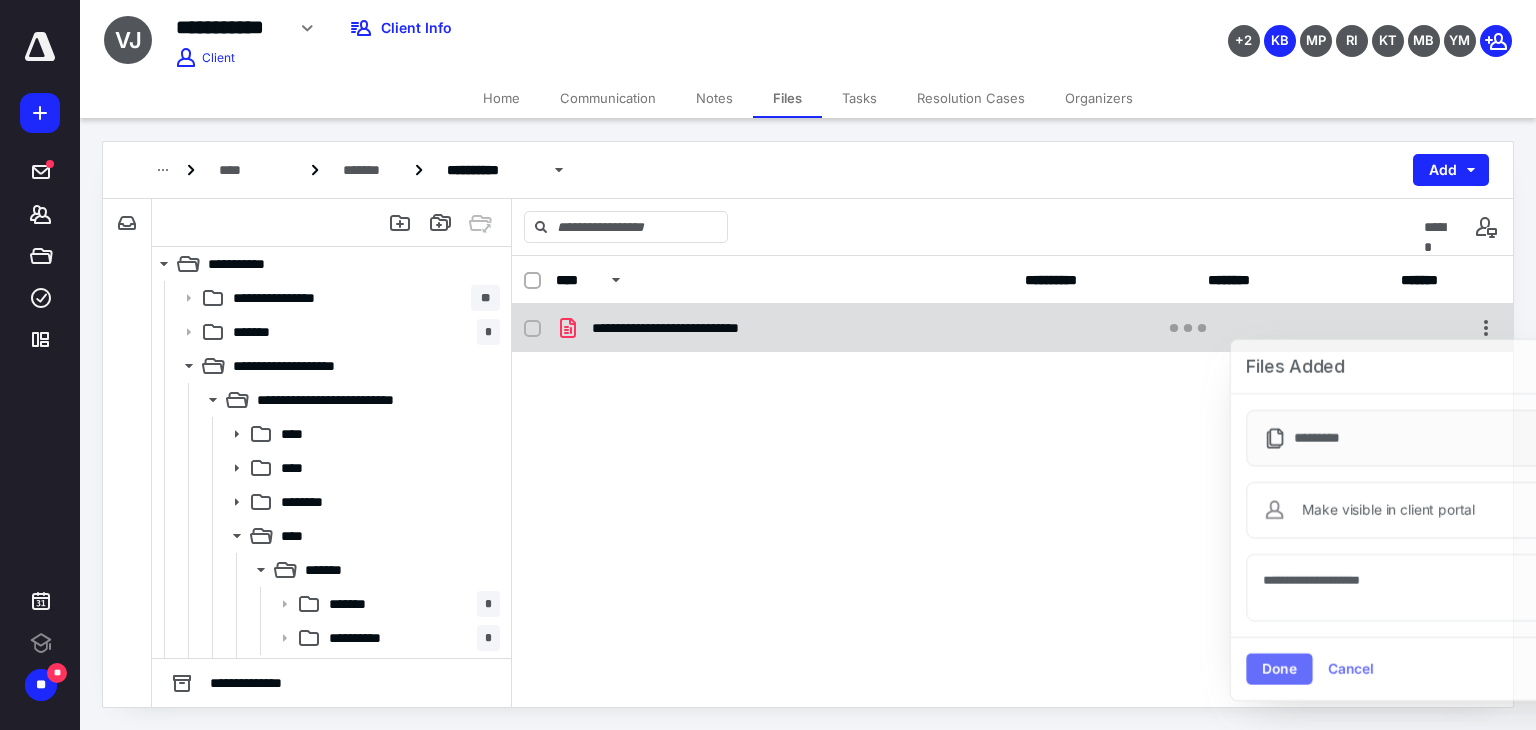 click on "**********" at bounding box center [731, 328] 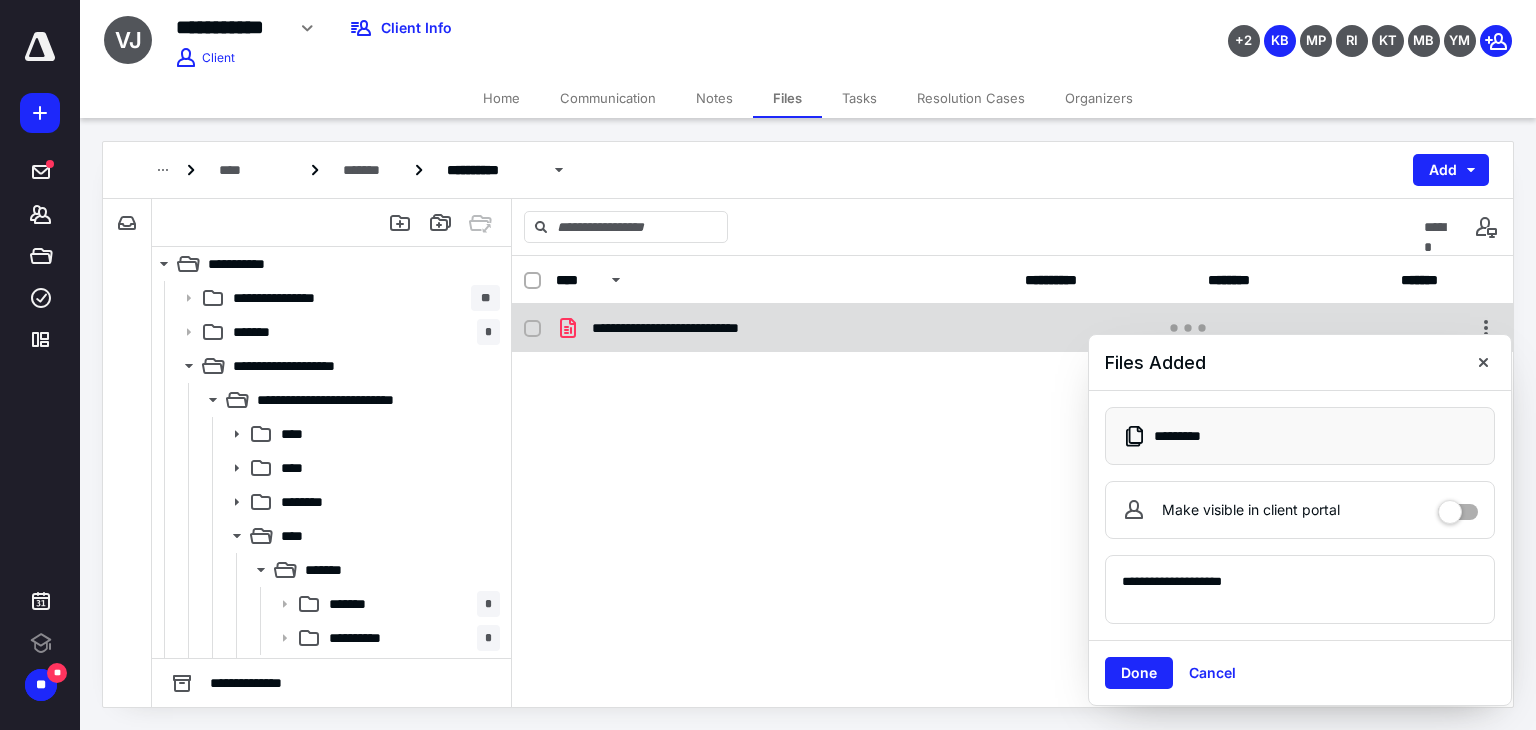 click on "**********" at bounding box center (731, 328) 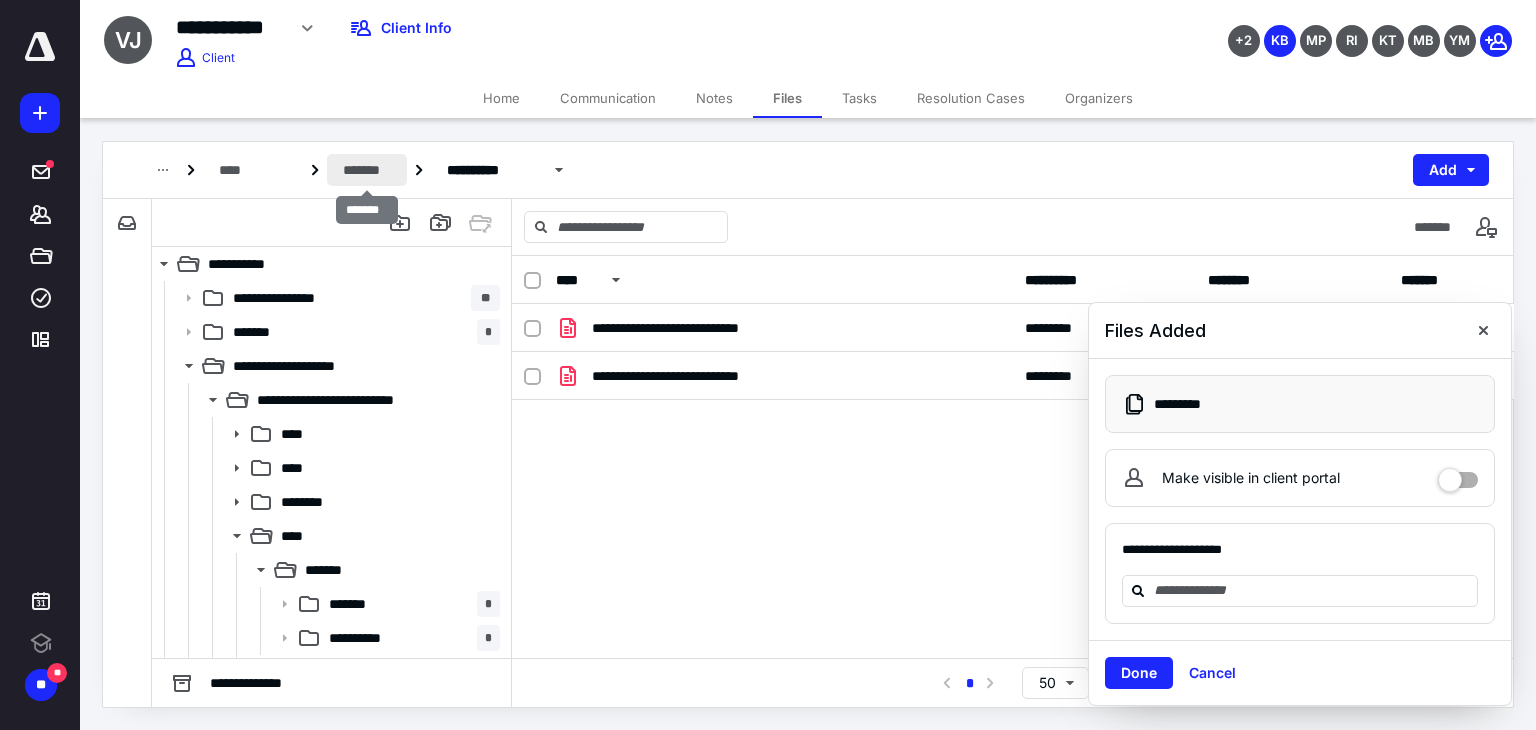 click on "*******" at bounding box center [367, 170] 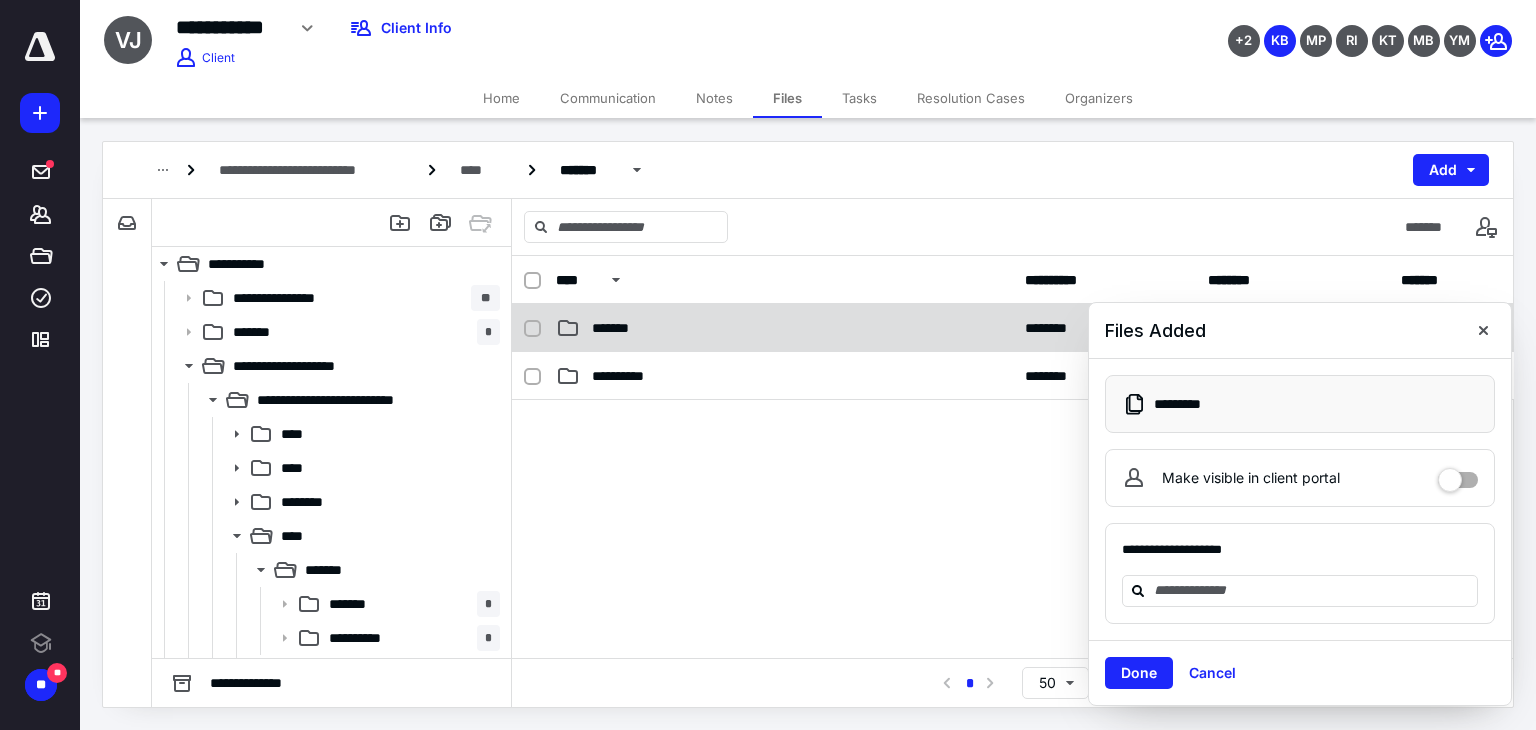 click on "*******" at bounding box center [617, 328] 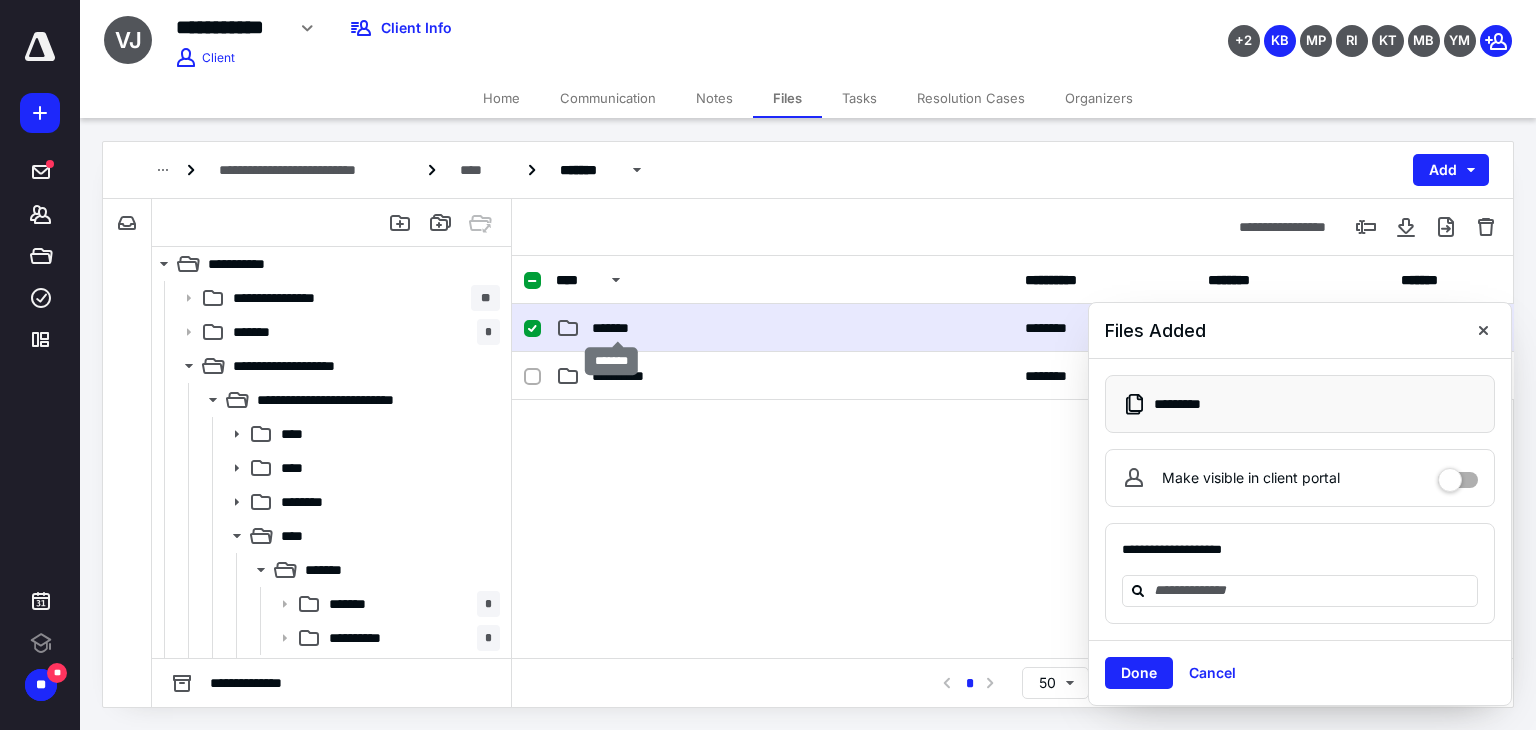 click on "*******" at bounding box center [617, 328] 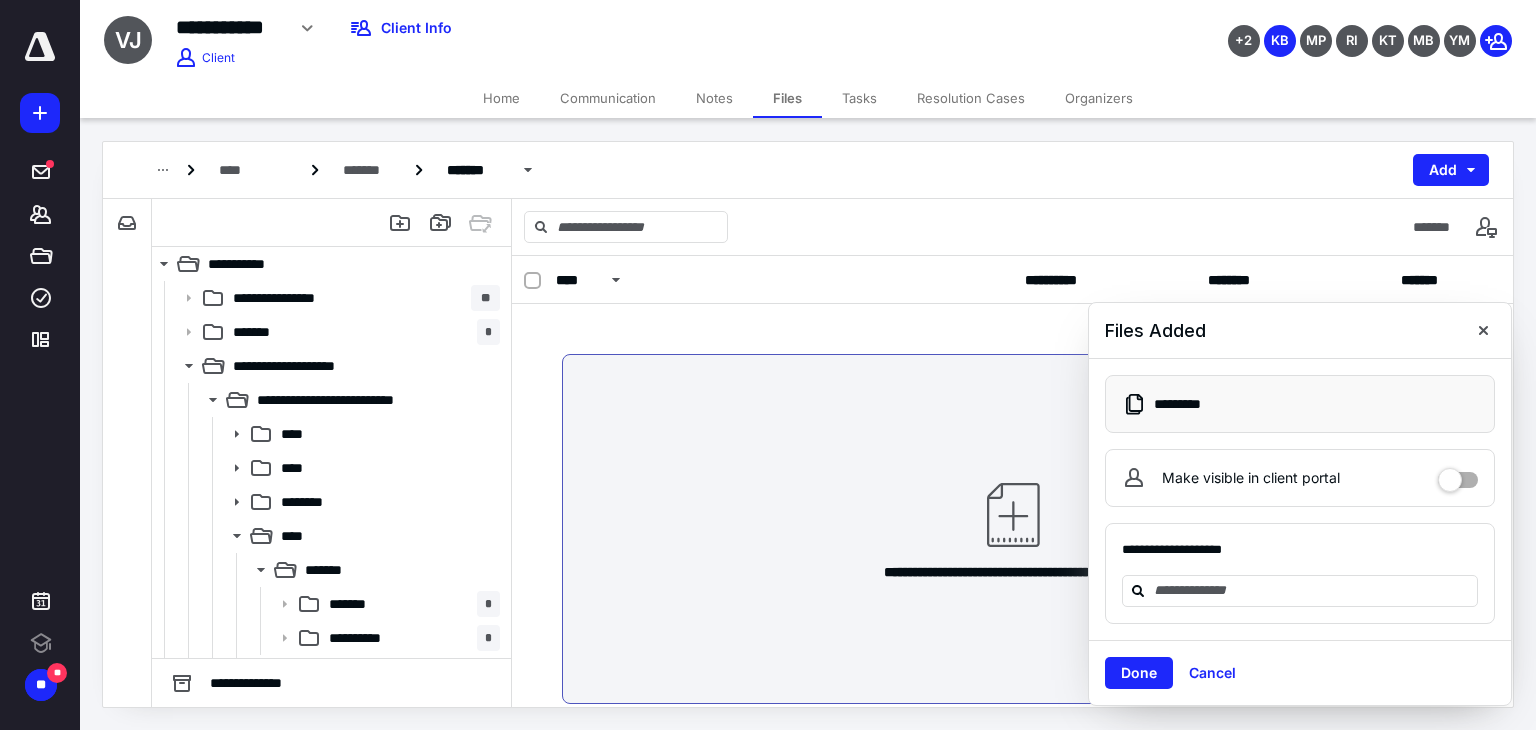 drag, startPoint x: 781, startPoint y: 567, endPoint x: 727, endPoint y: 509, distance: 79.24645 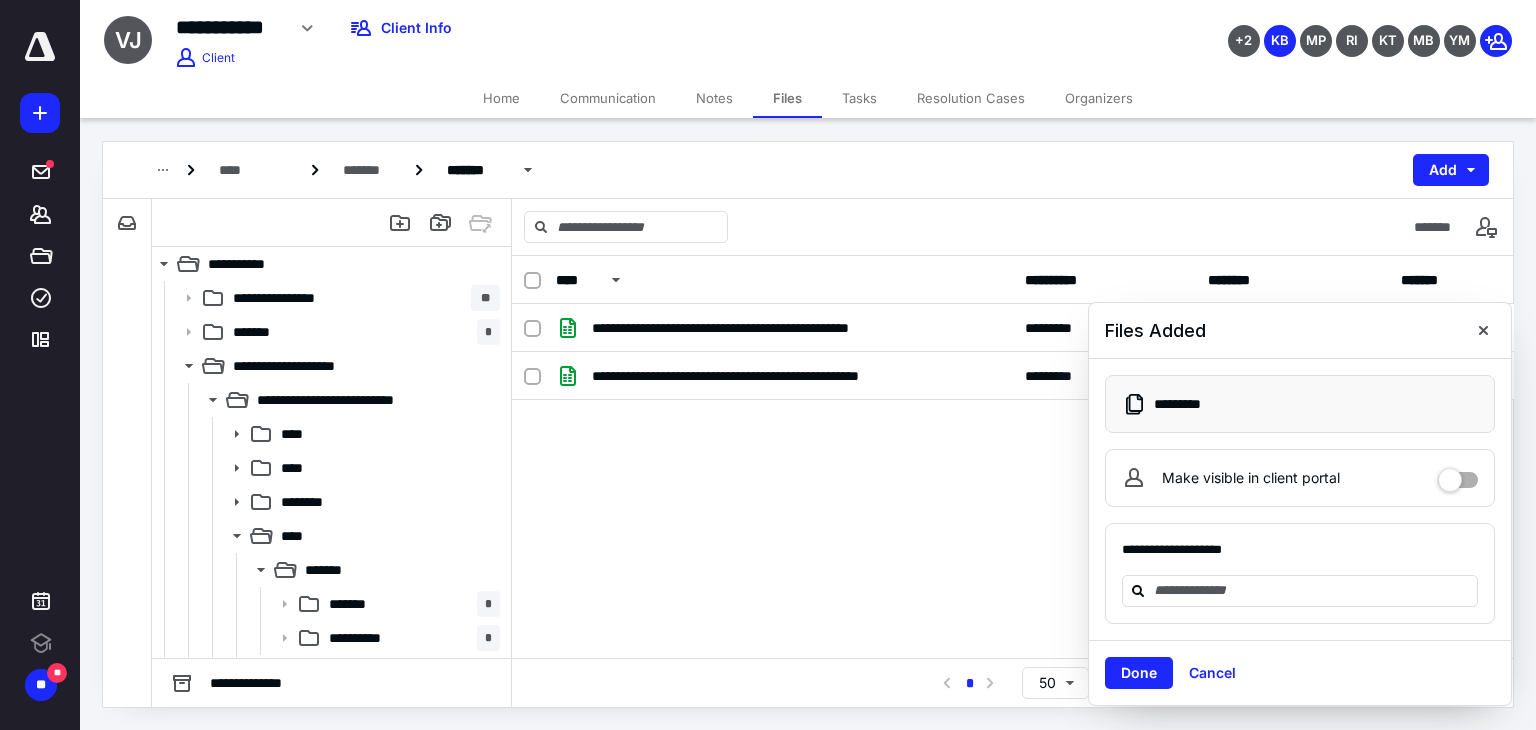 click on "**********" at bounding box center (1013, 454) 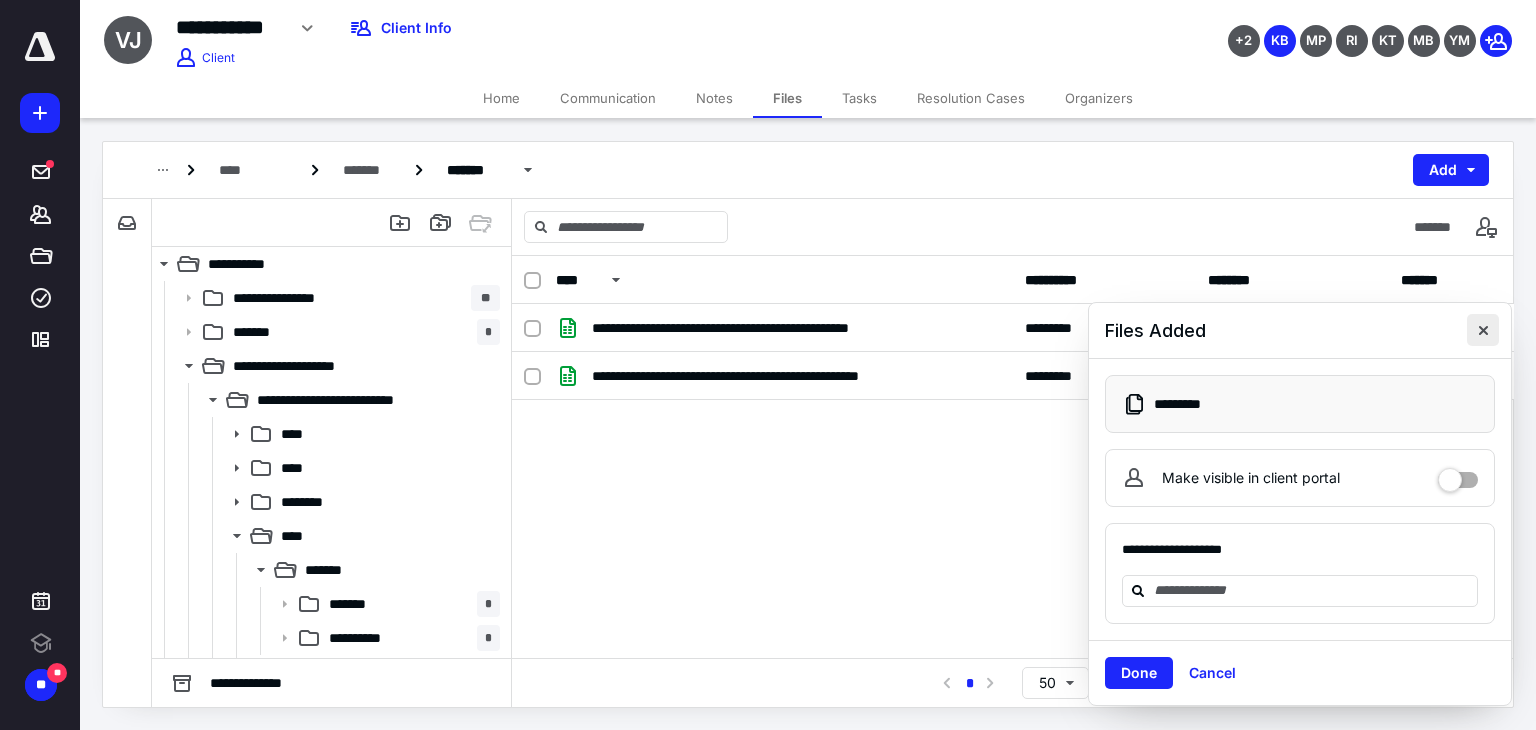 click at bounding box center (1483, 330) 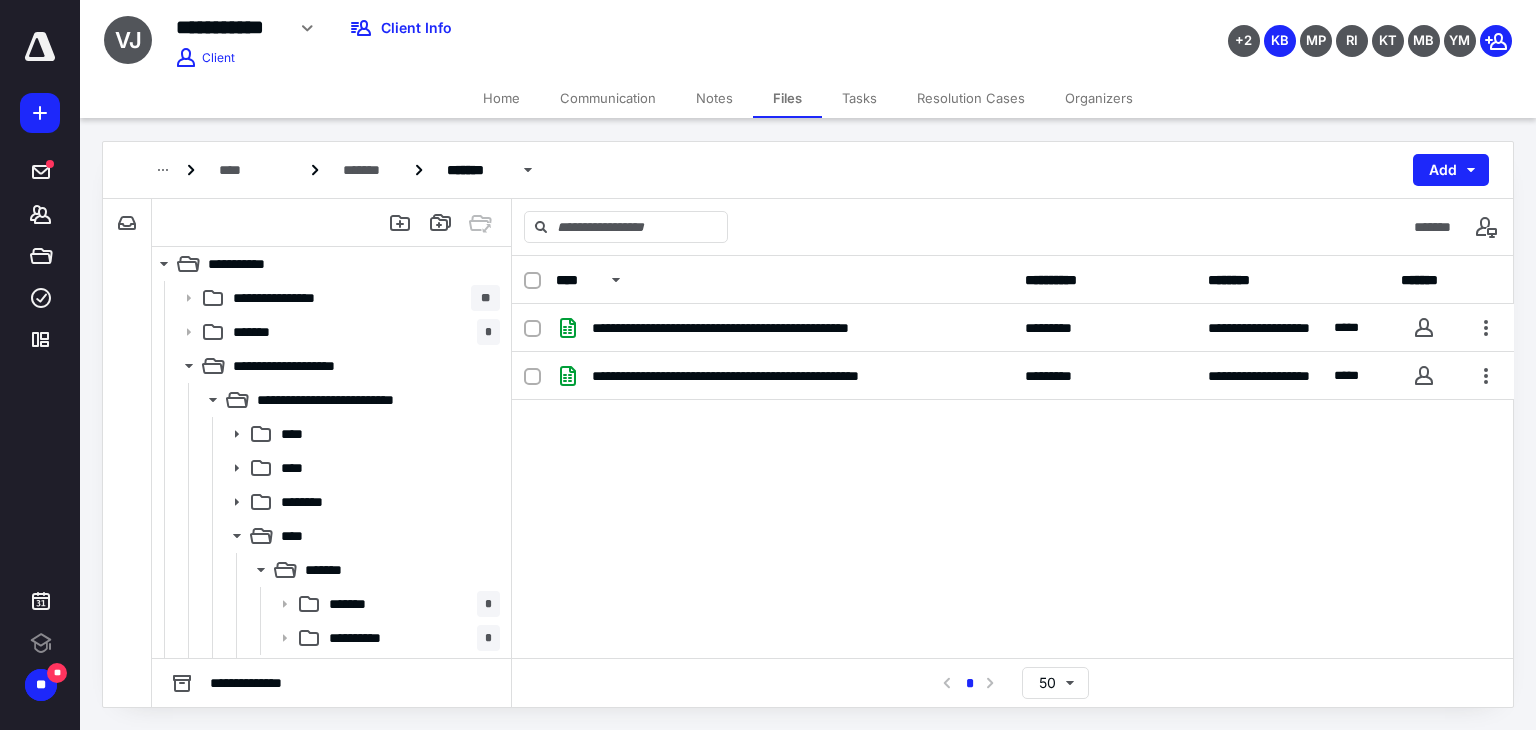 drag, startPoint x: 1096, startPoint y: 552, endPoint x: 1096, endPoint y: 577, distance: 25 